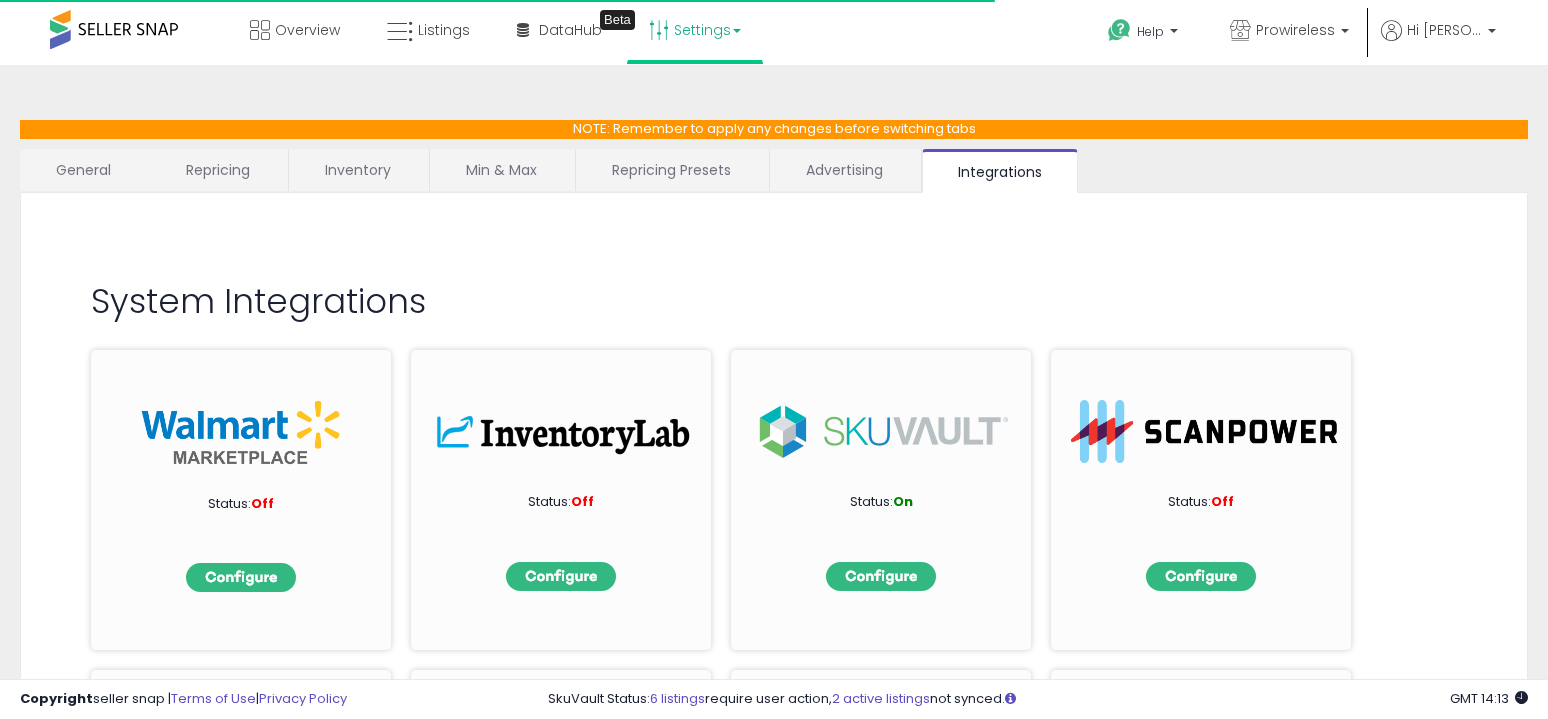 click on "Listings" at bounding box center (444, 30) 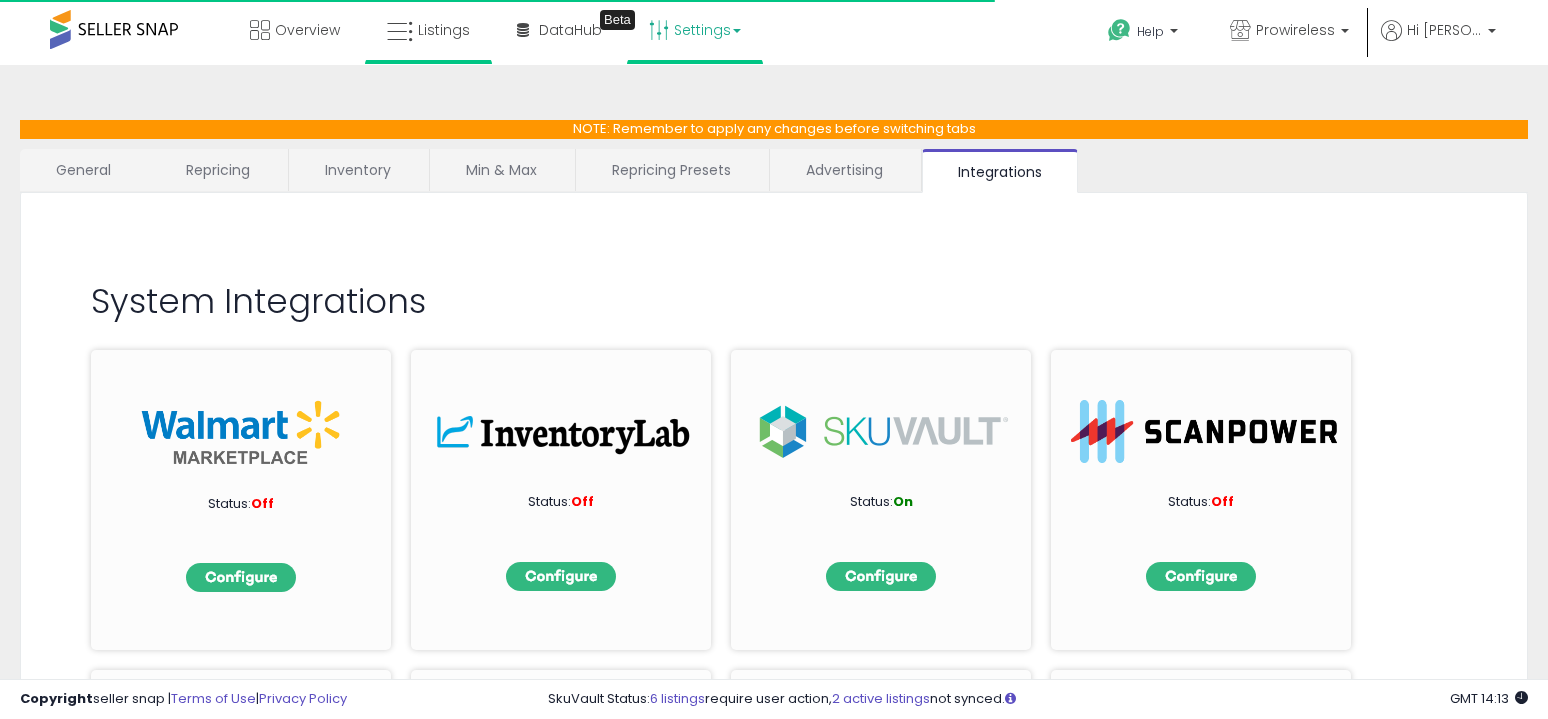 scroll, scrollTop: 0, scrollLeft: 0, axis: both 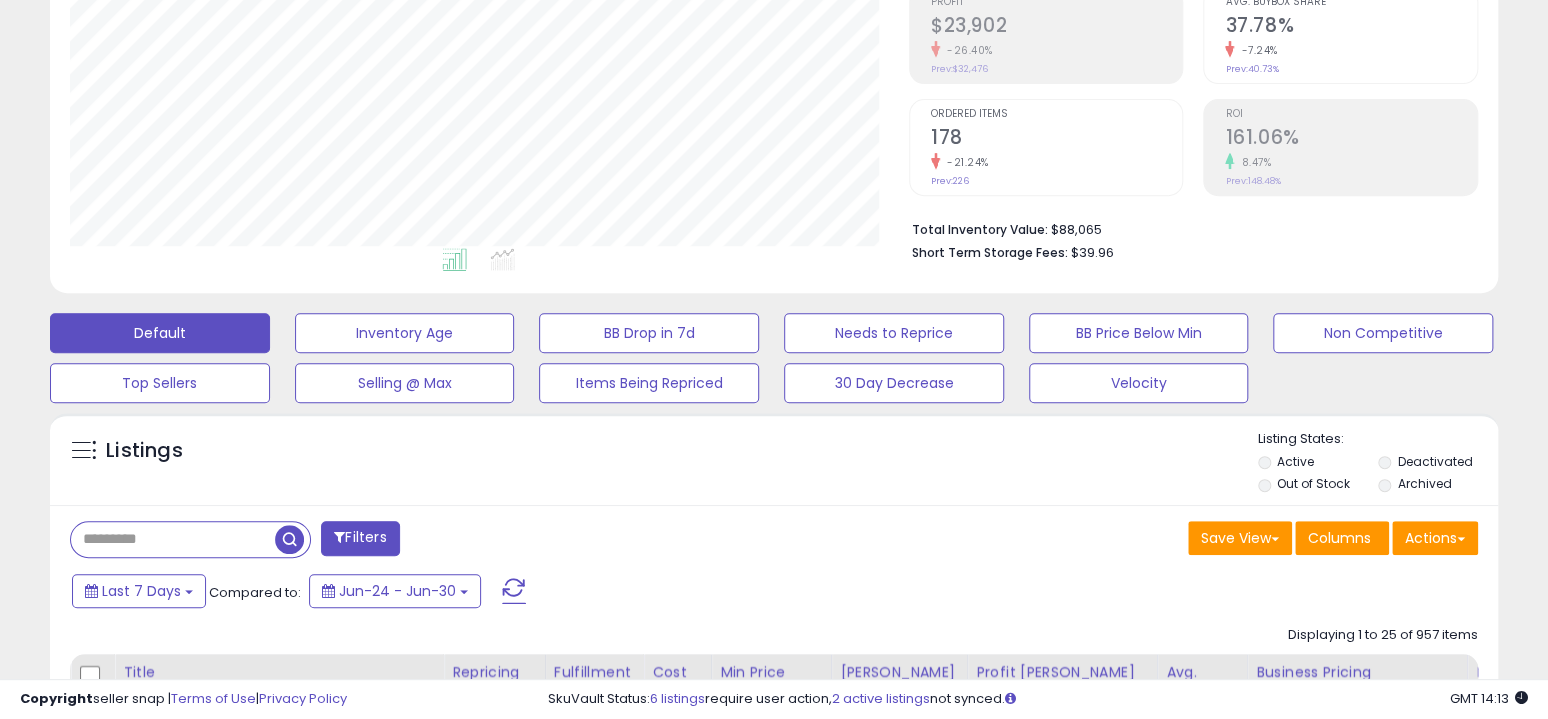 click at bounding box center (173, 539) 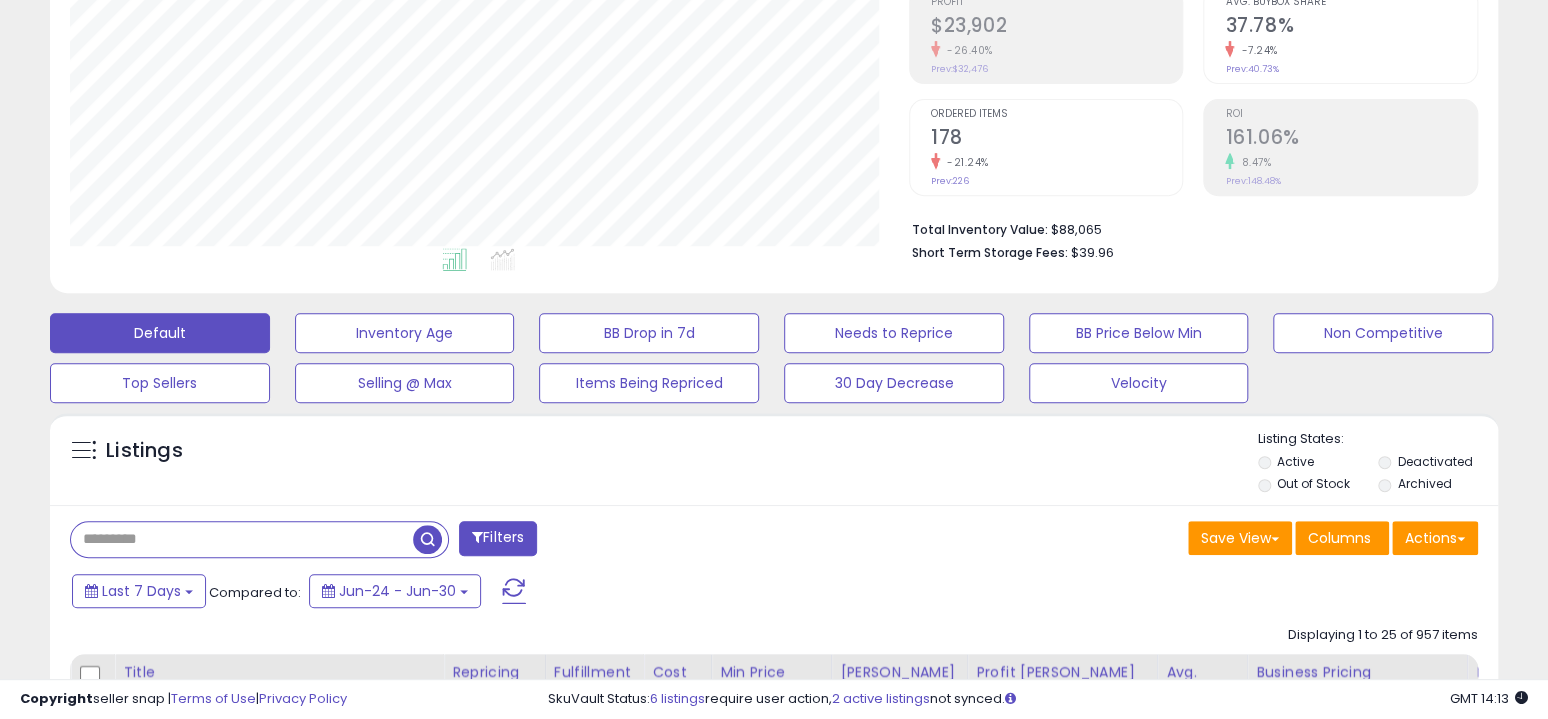 paste on "**********" 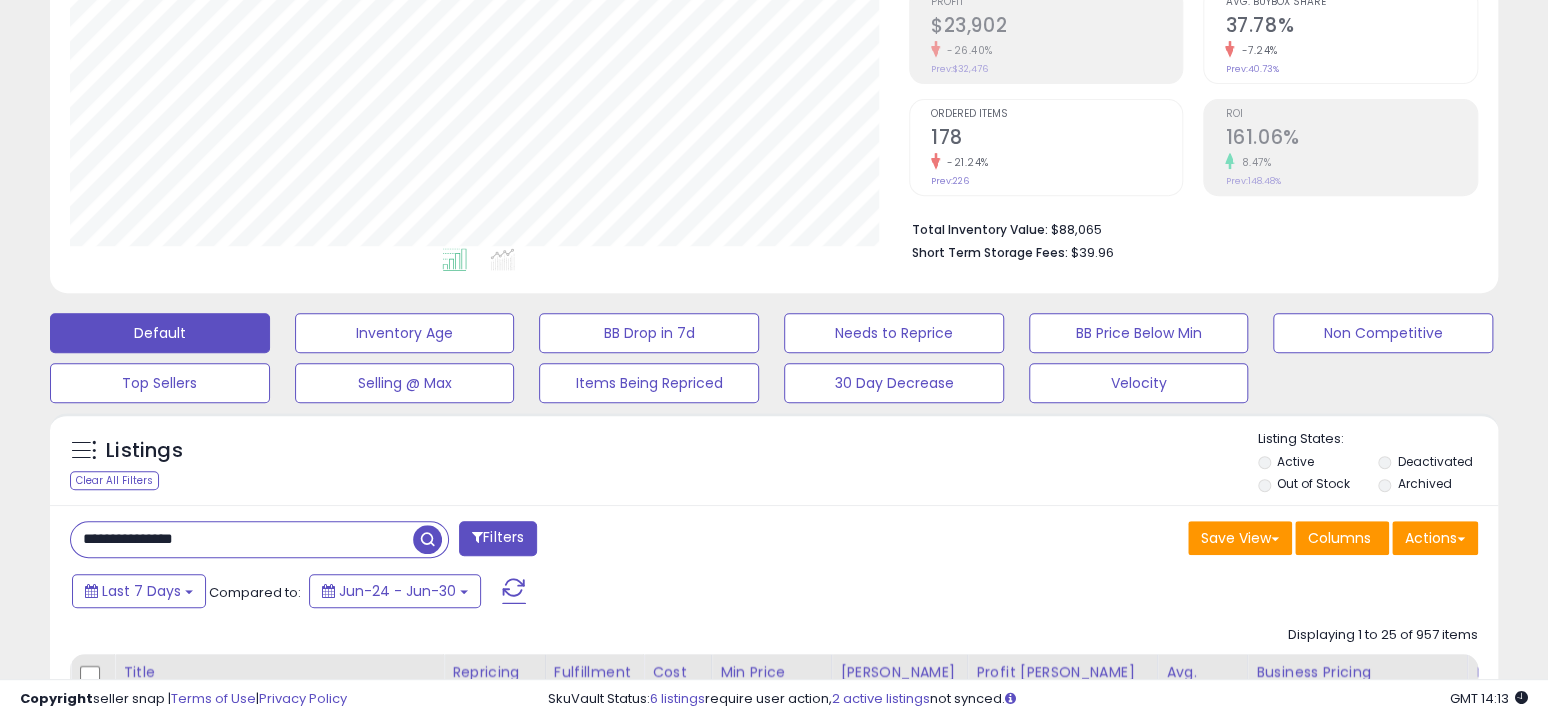 type on "**********" 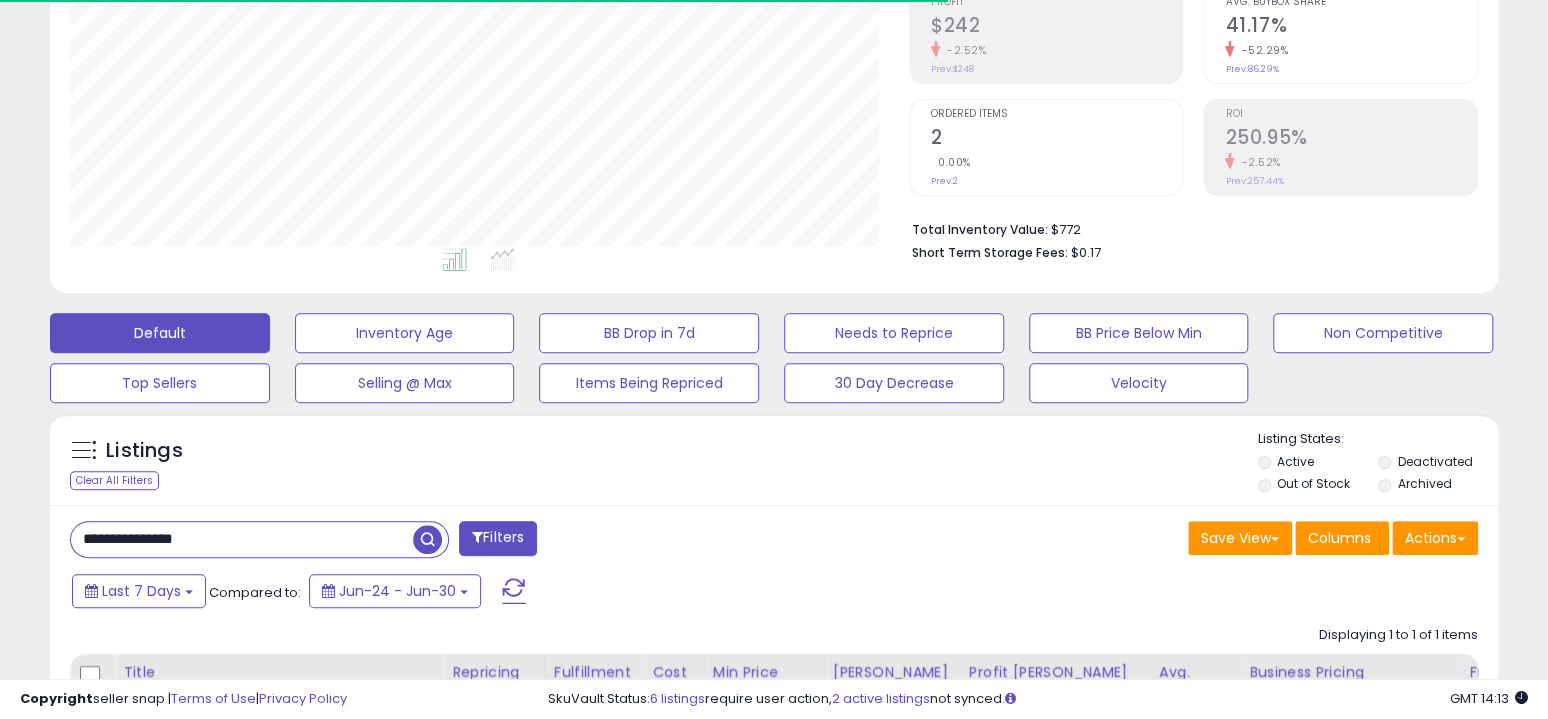 scroll, scrollTop: 999591, scrollLeft: 999161, axis: both 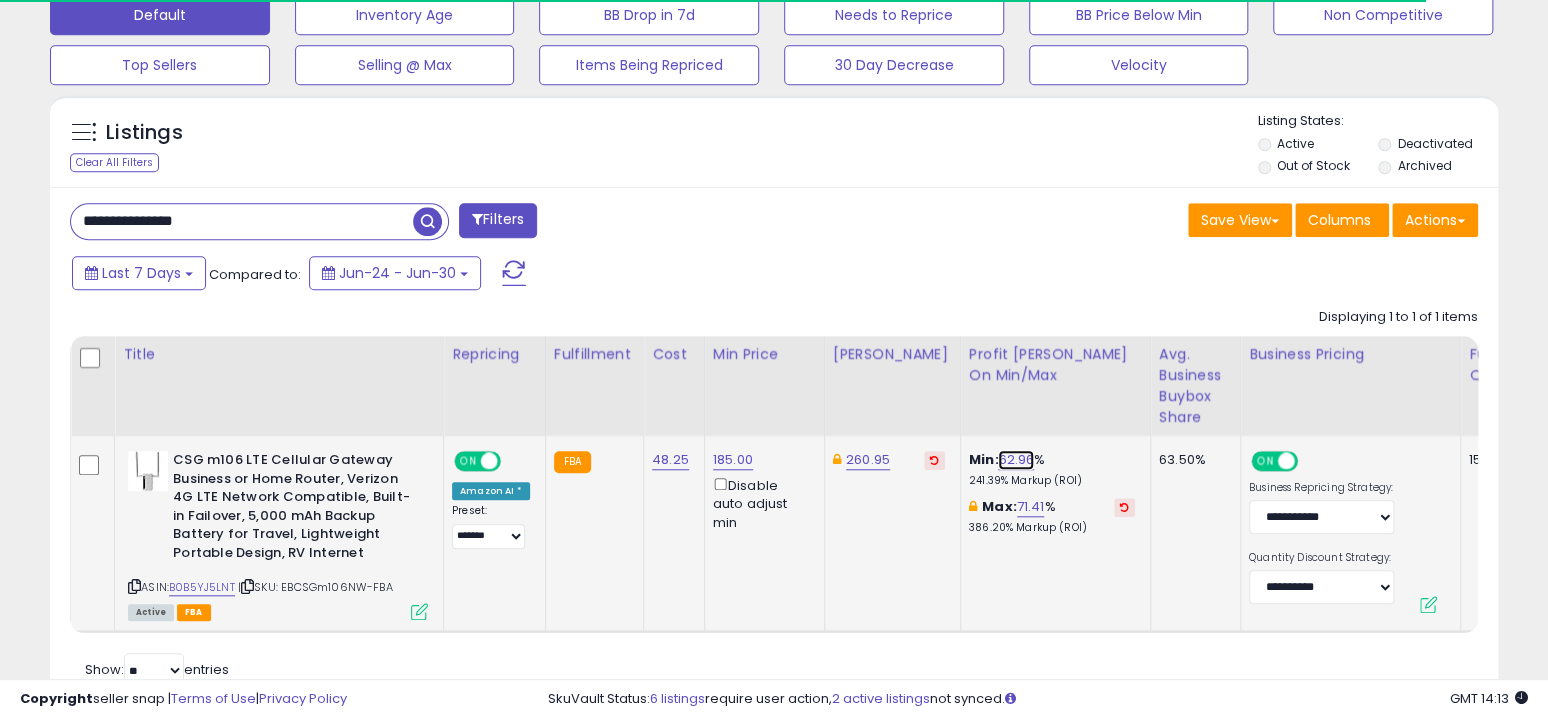 click on "62.96" at bounding box center (1016, 460) 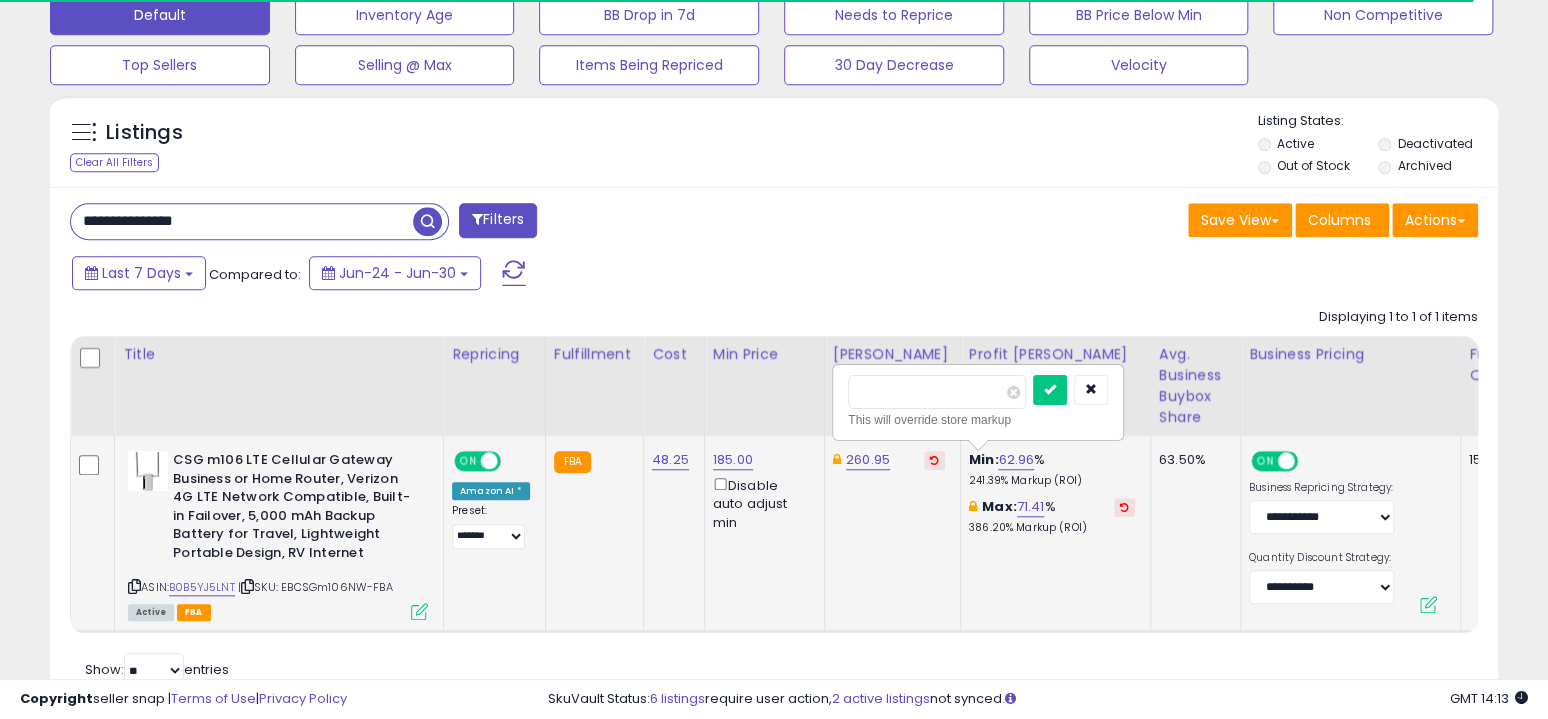 type on "**" 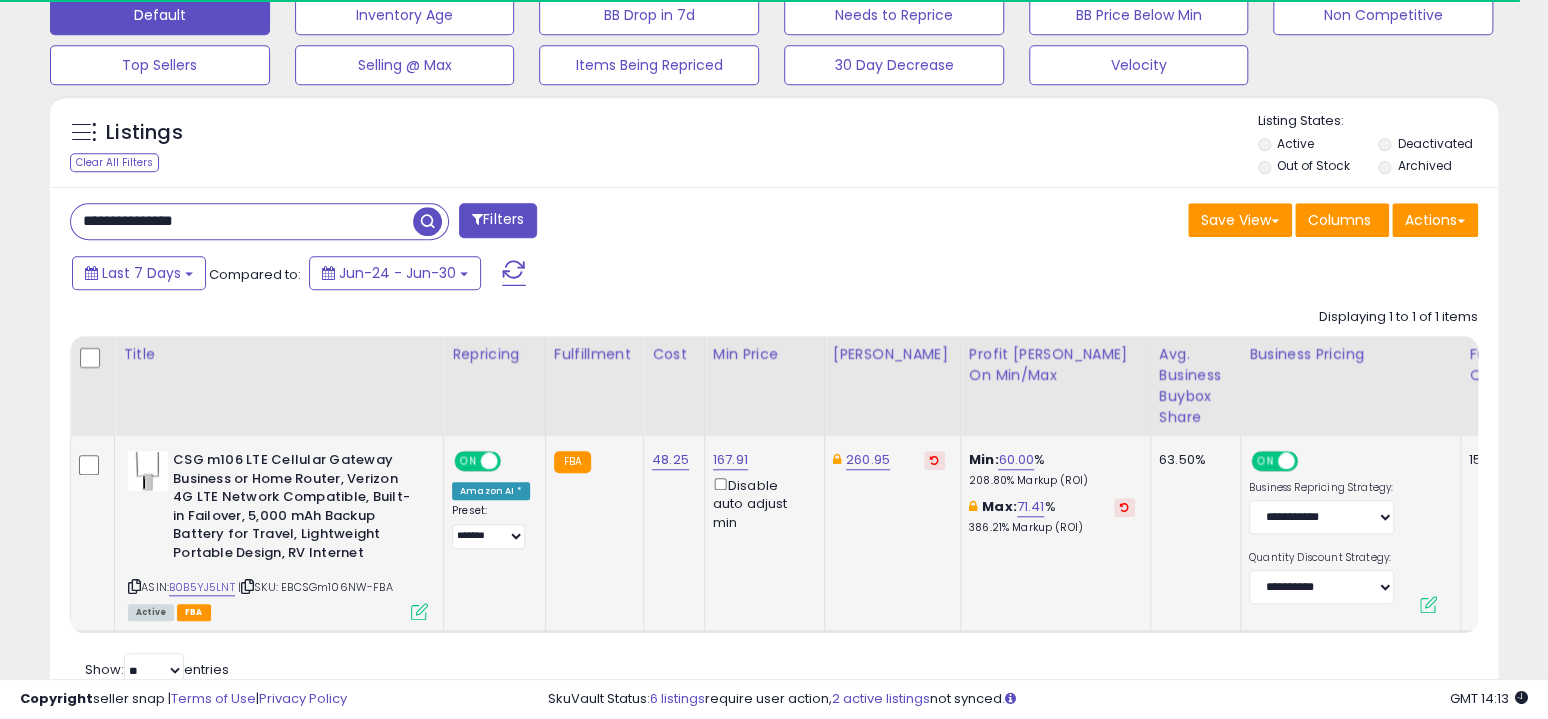 click on "260.95" 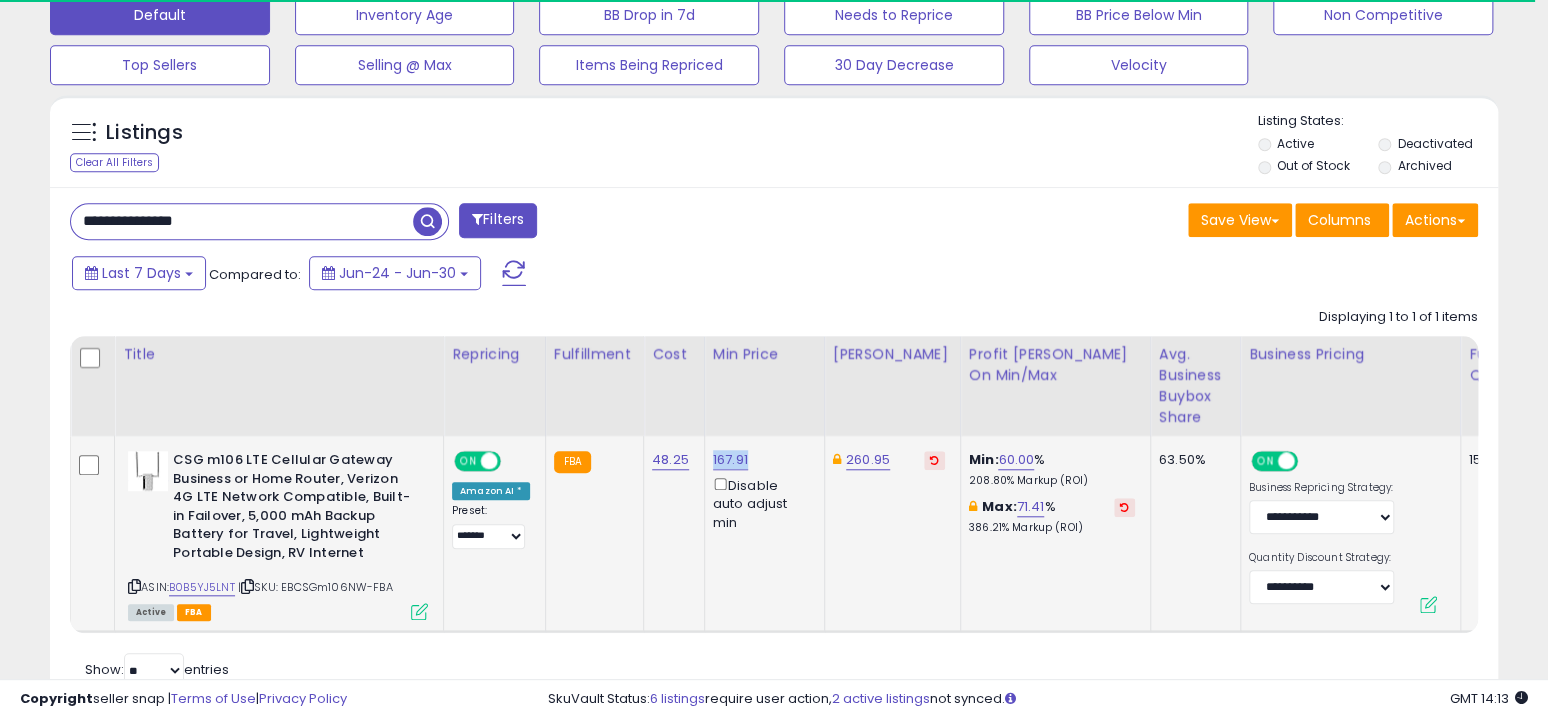 drag, startPoint x: 716, startPoint y: 454, endPoint x: 699, endPoint y: 457, distance: 17.262676 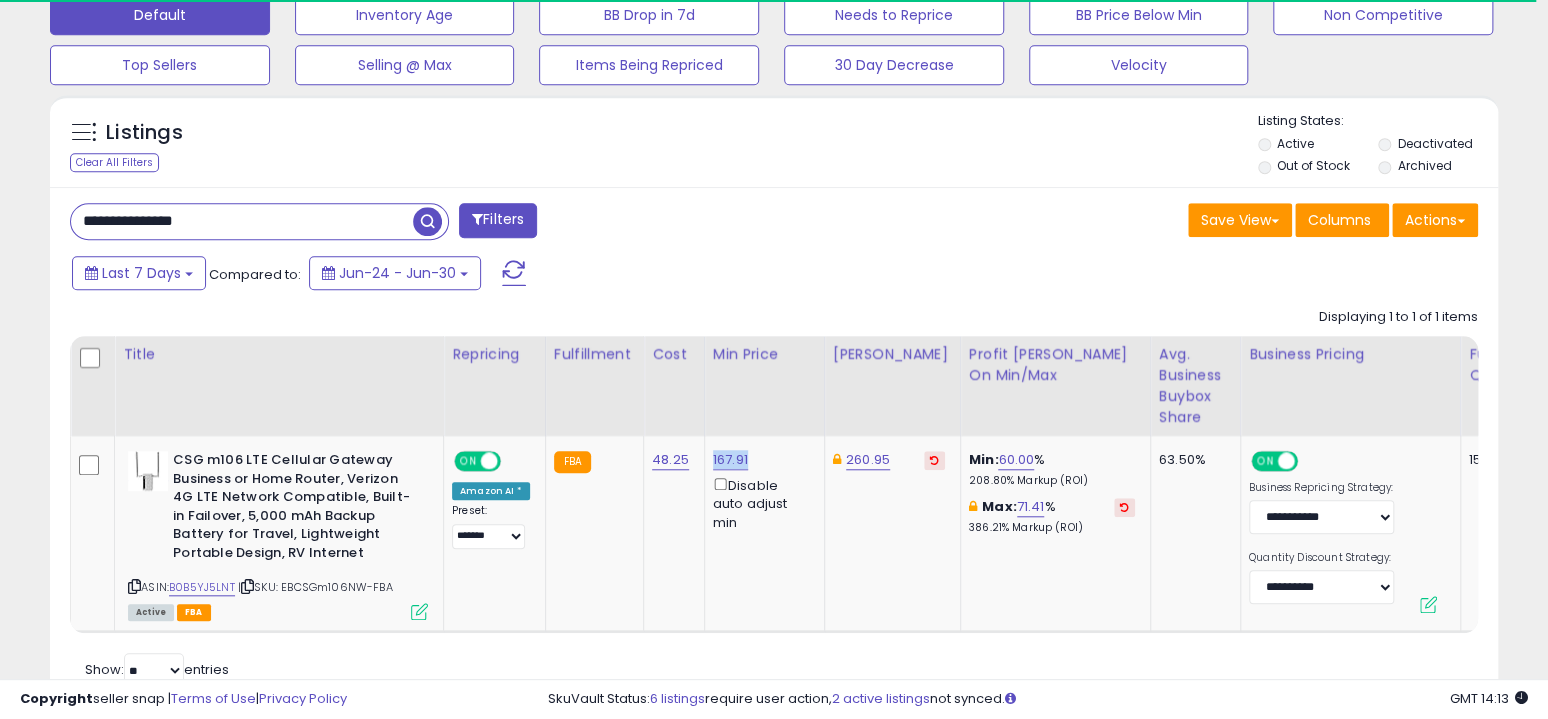 copy on "167.91" 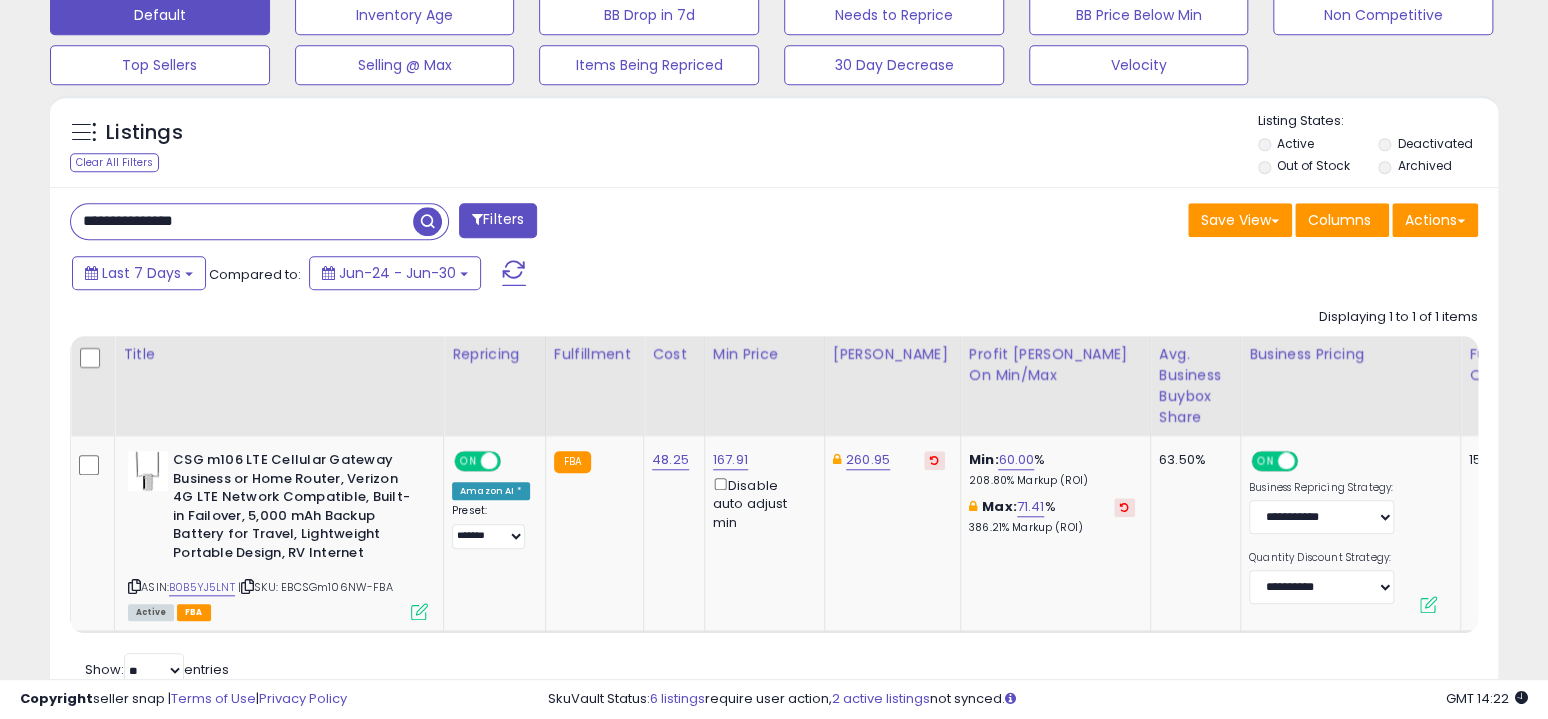 drag, startPoint x: 313, startPoint y: 231, endPoint x: 333, endPoint y: 230, distance: 20.024984 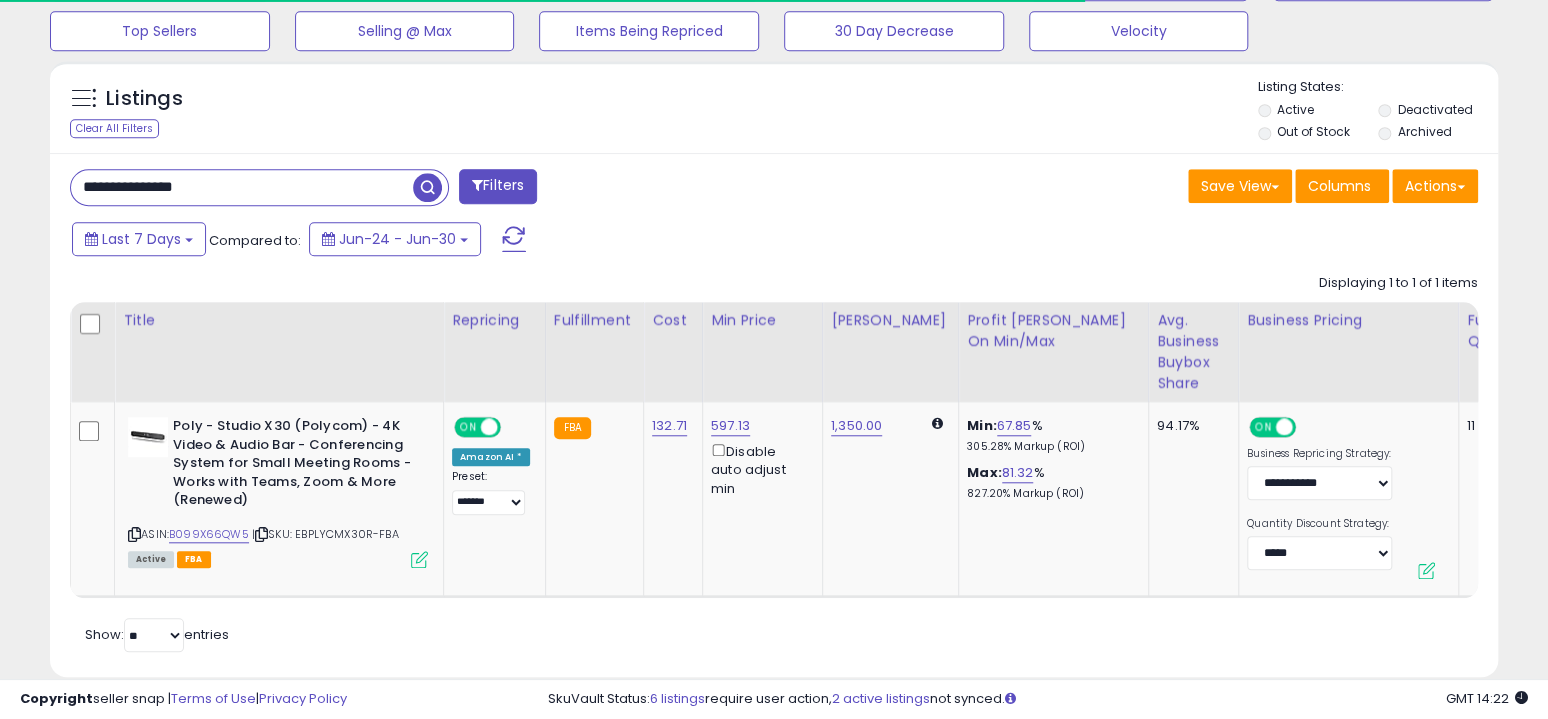 scroll, scrollTop: 702, scrollLeft: 0, axis: vertical 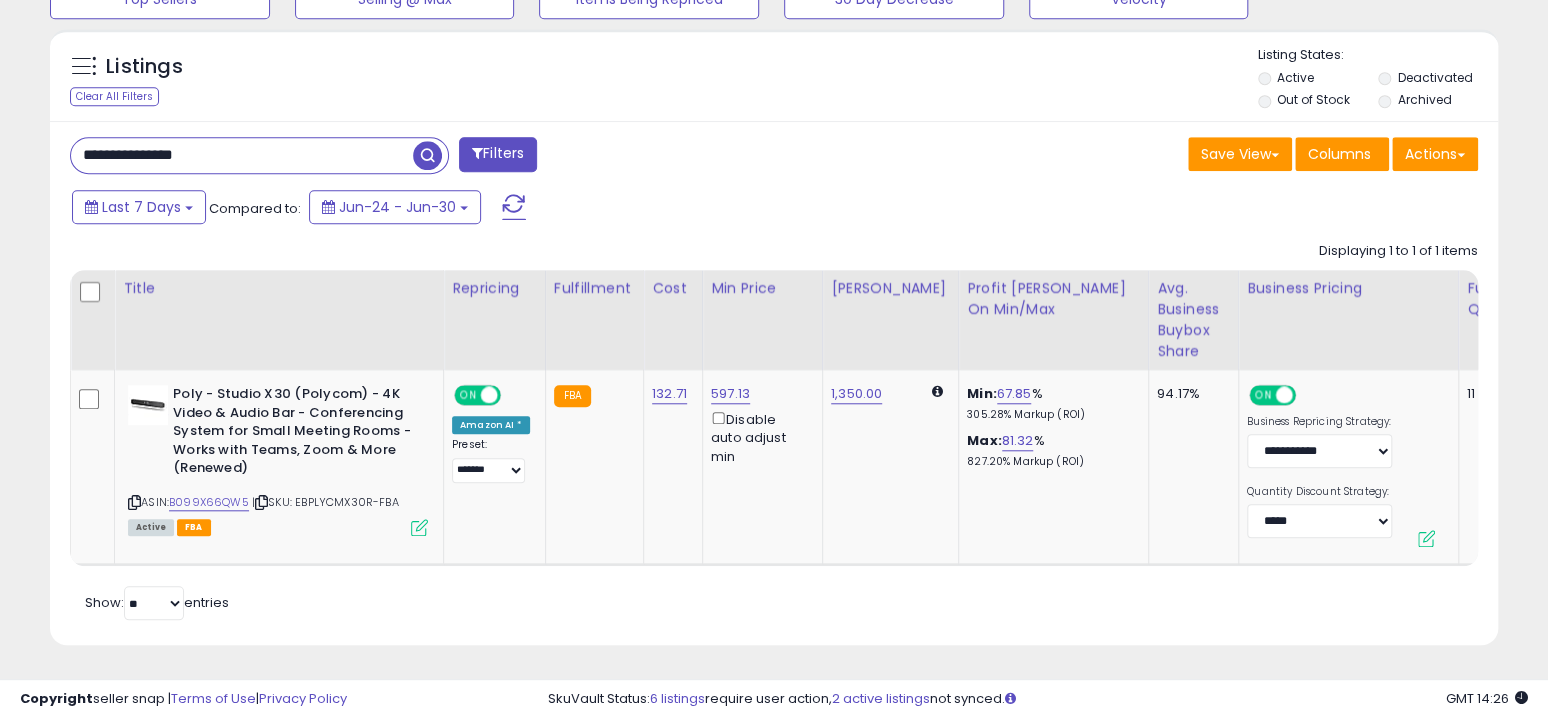 click on "**********" at bounding box center (242, 155) 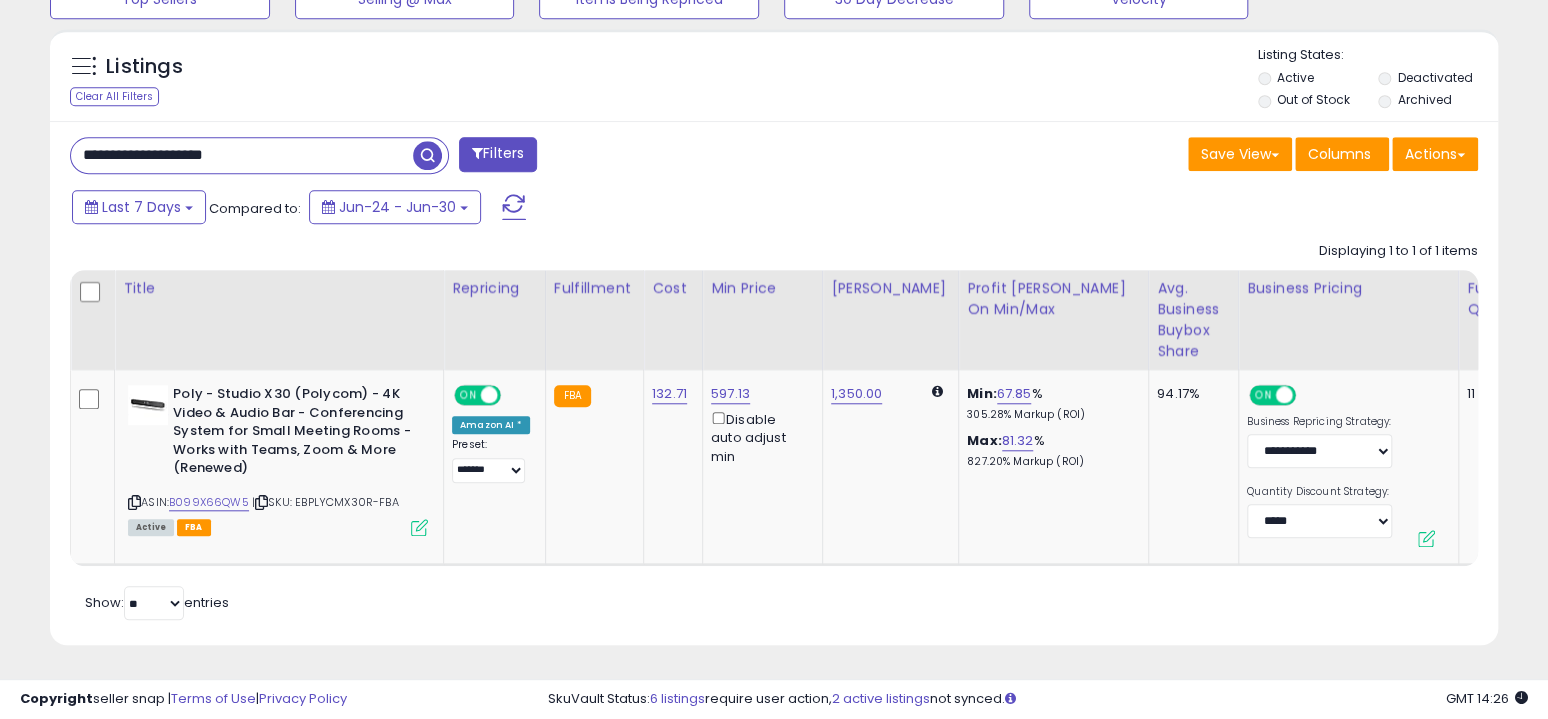 click at bounding box center (427, 155) 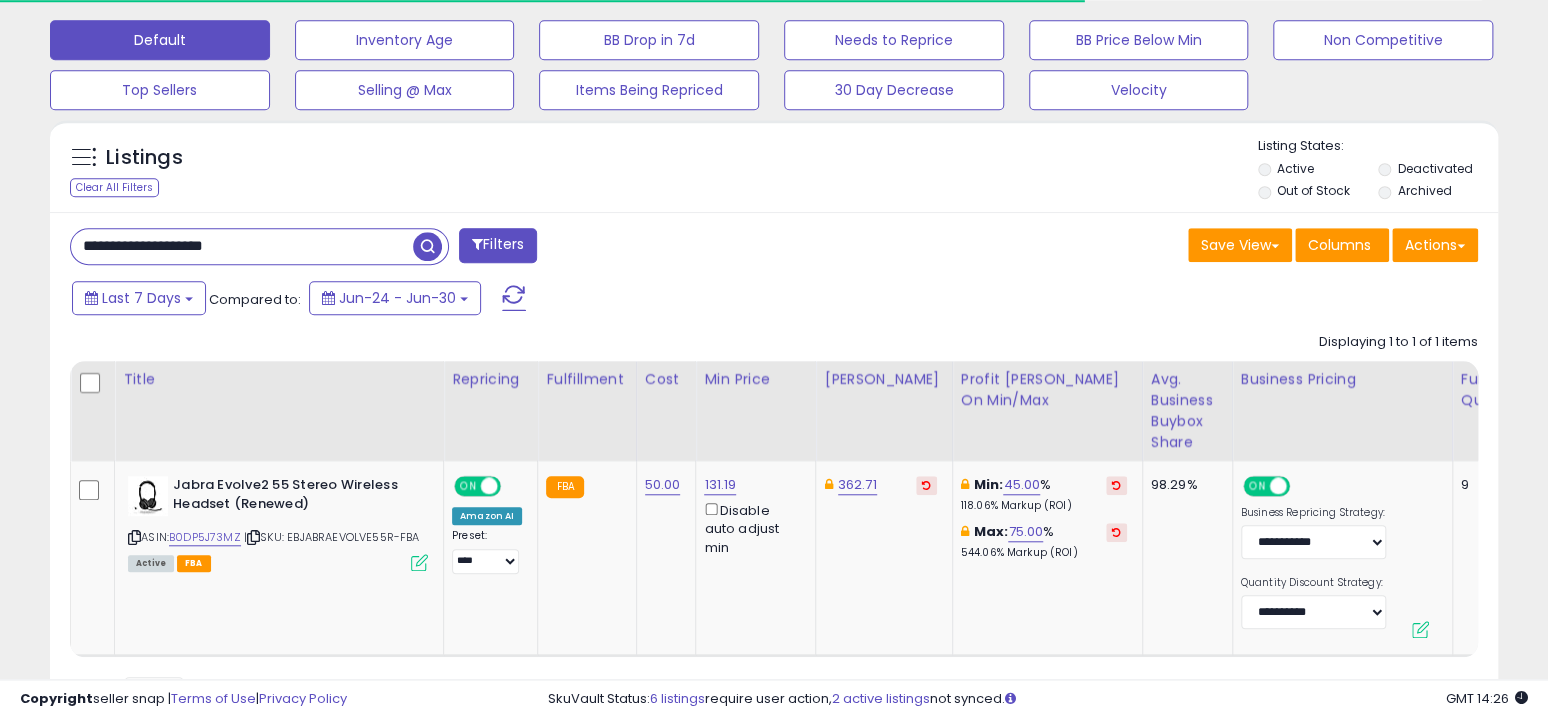 scroll, scrollTop: 613, scrollLeft: 0, axis: vertical 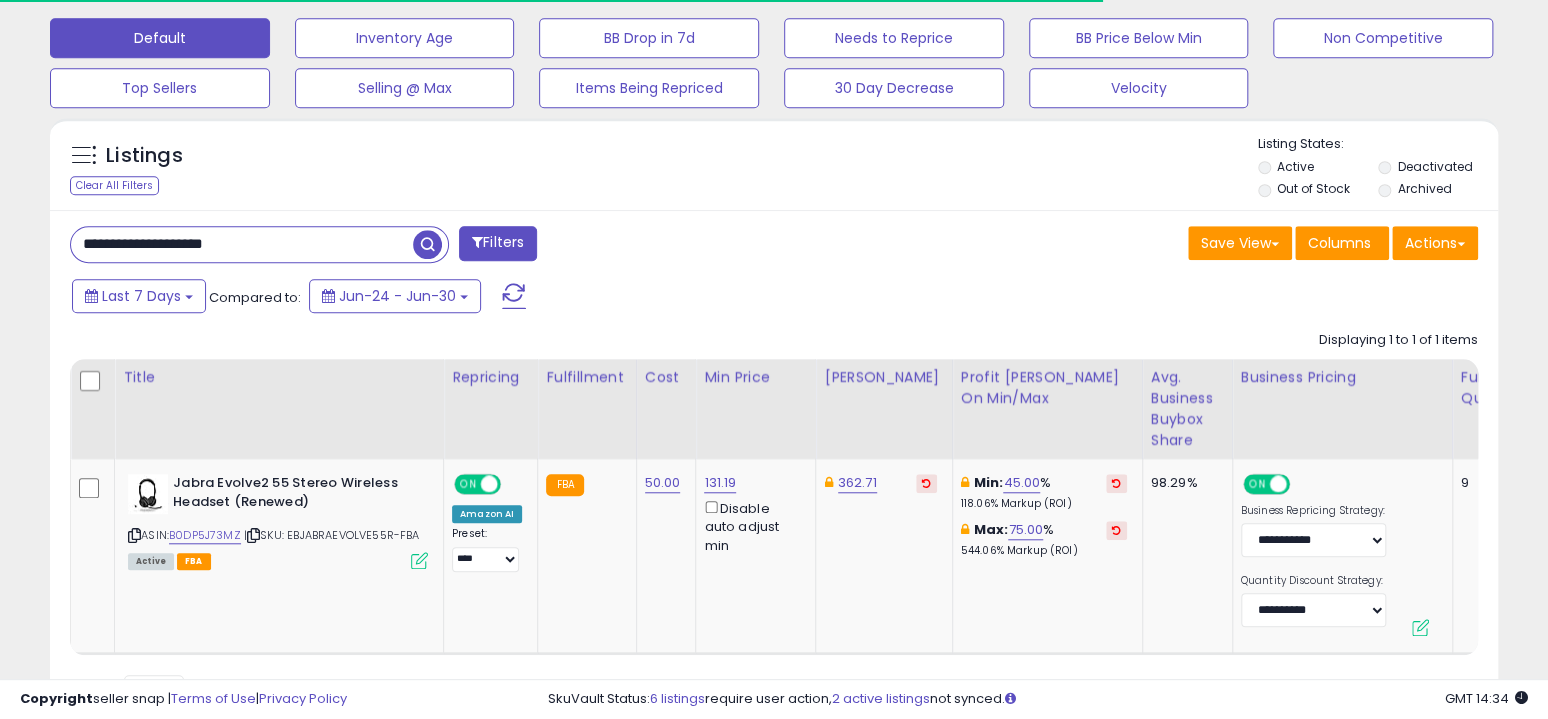 click on "**********" at bounding box center [242, 244] 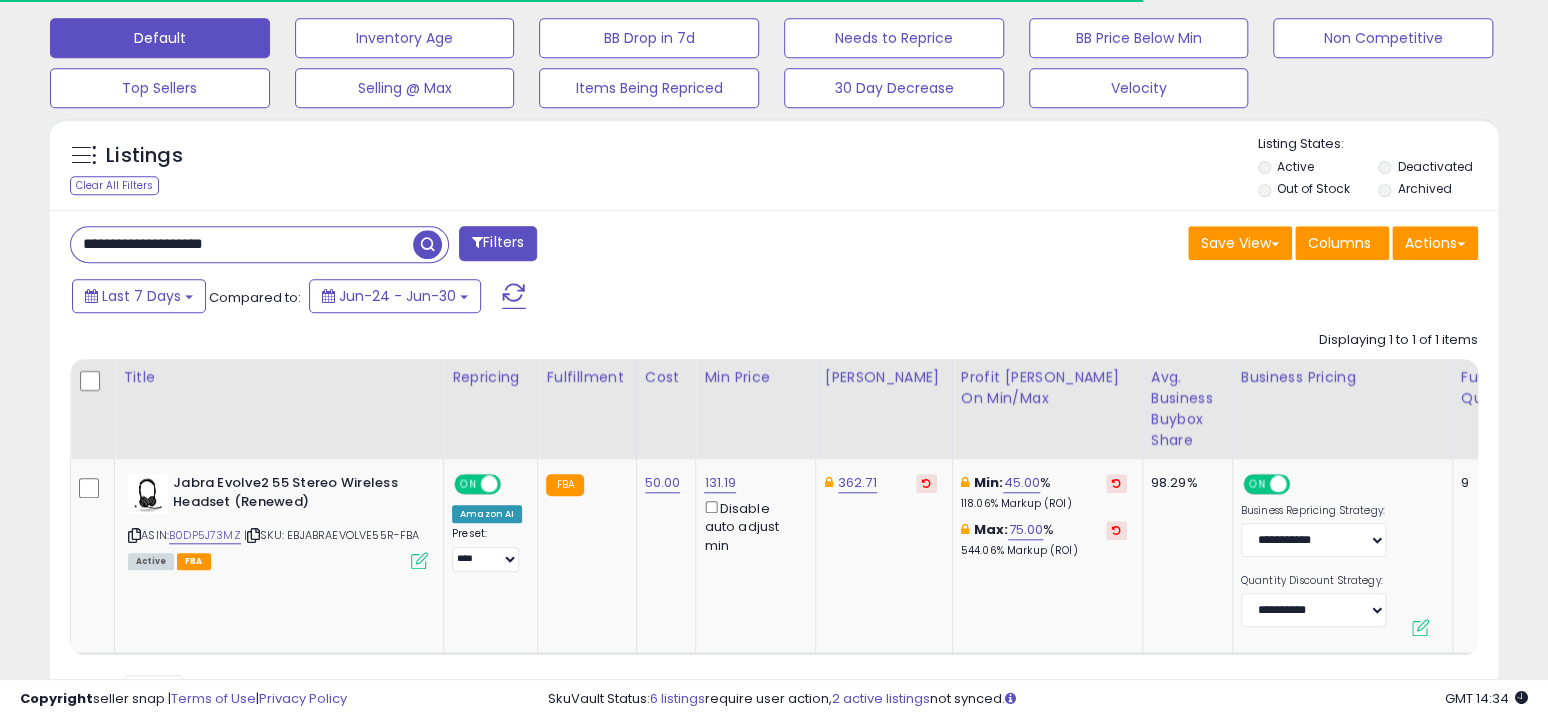 paste 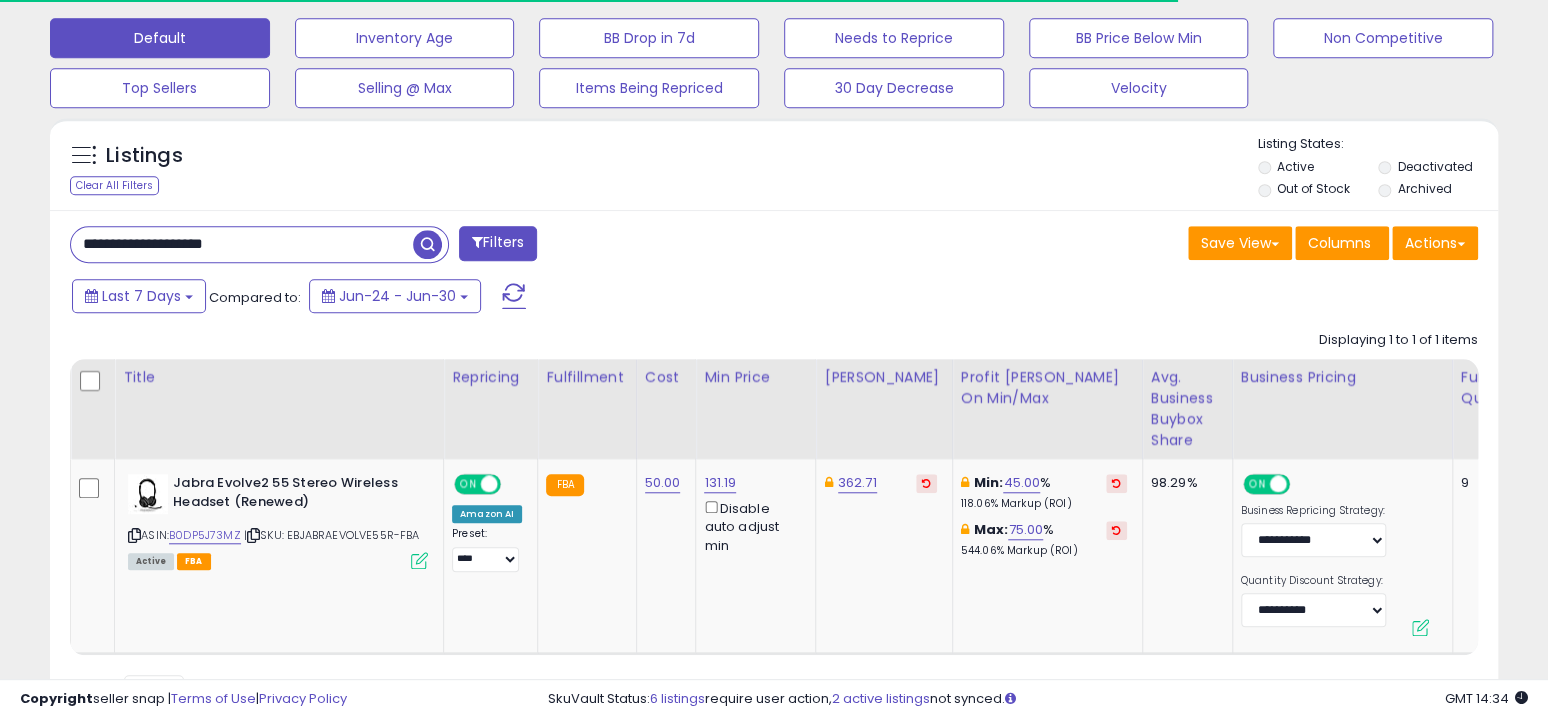 type on "**********" 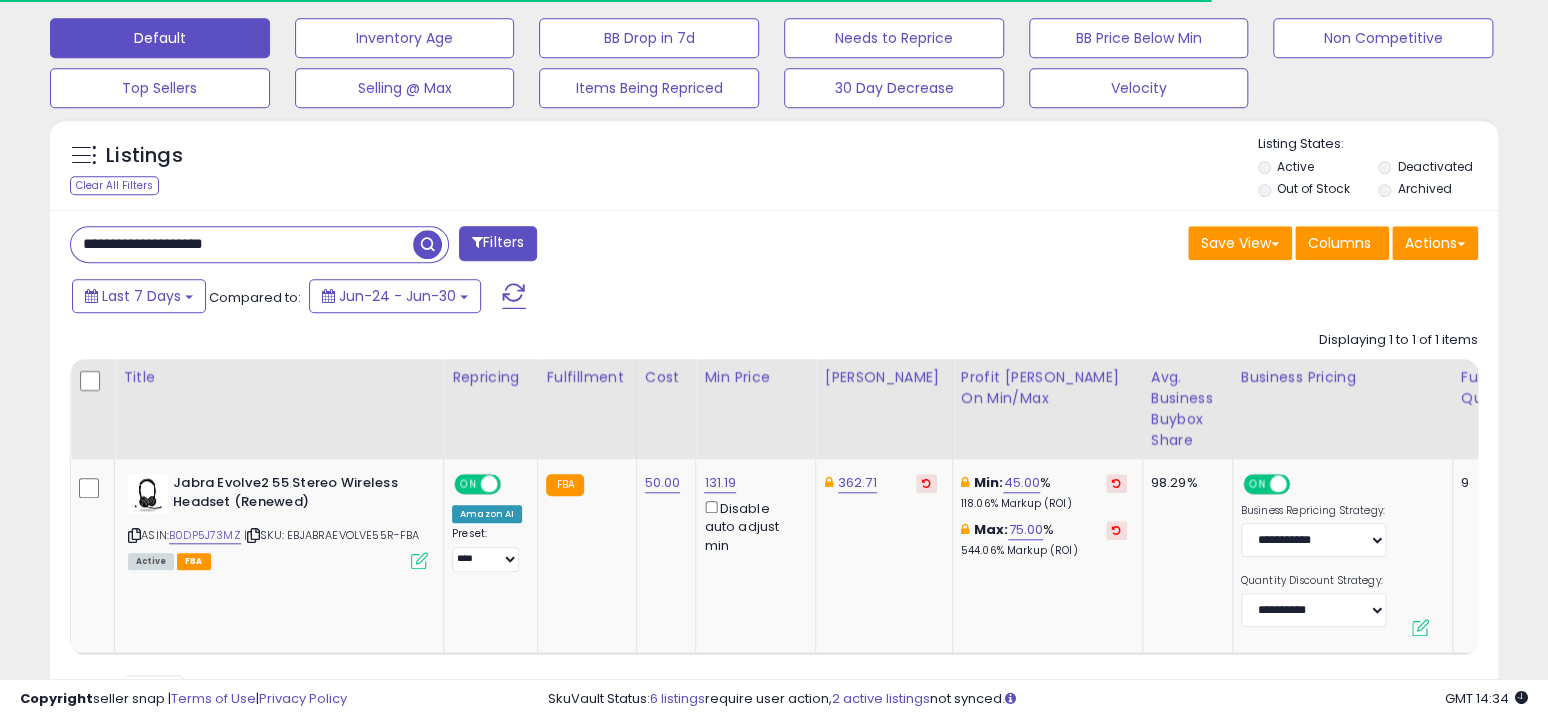 click at bounding box center (427, 244) 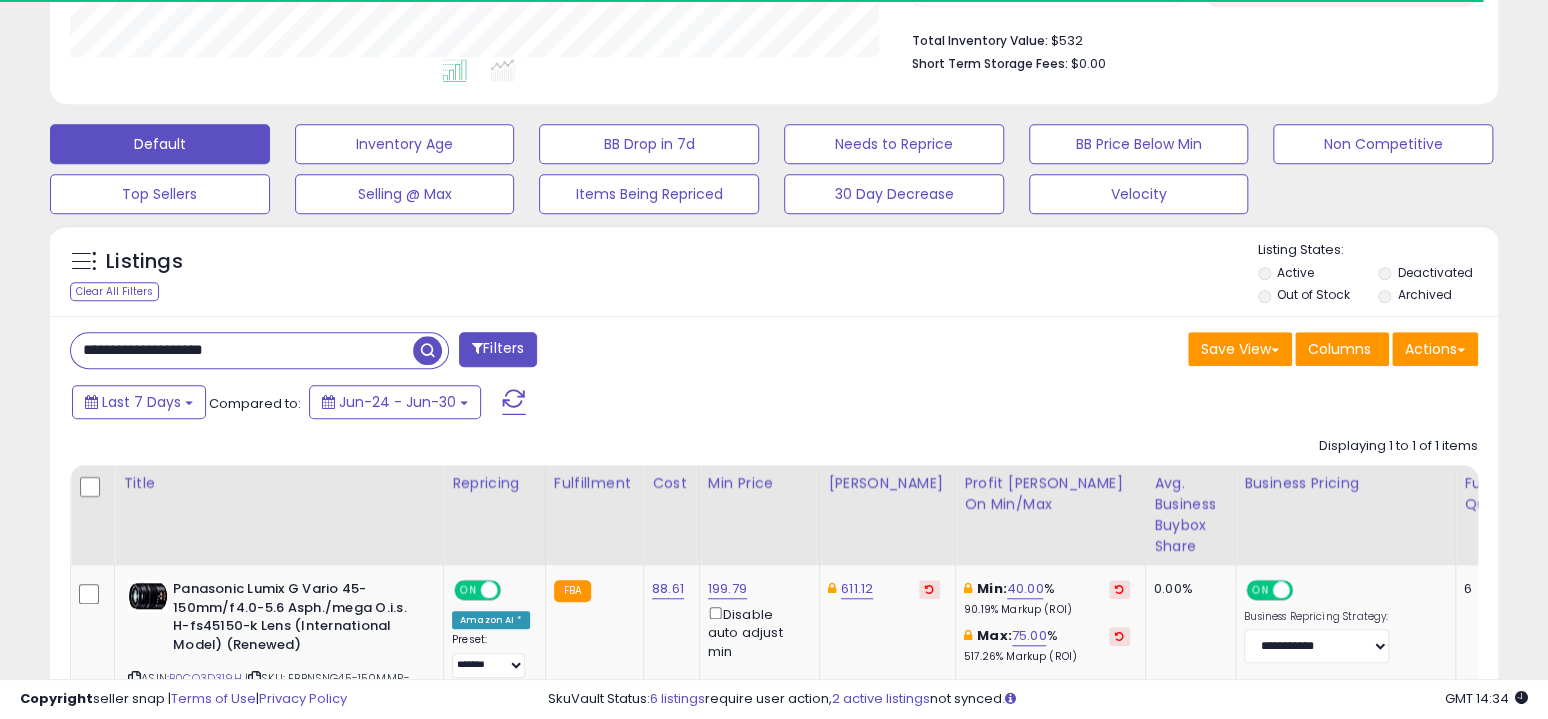 scroll, scrollTop: 999591, scrollLeft: 999161, axis: both 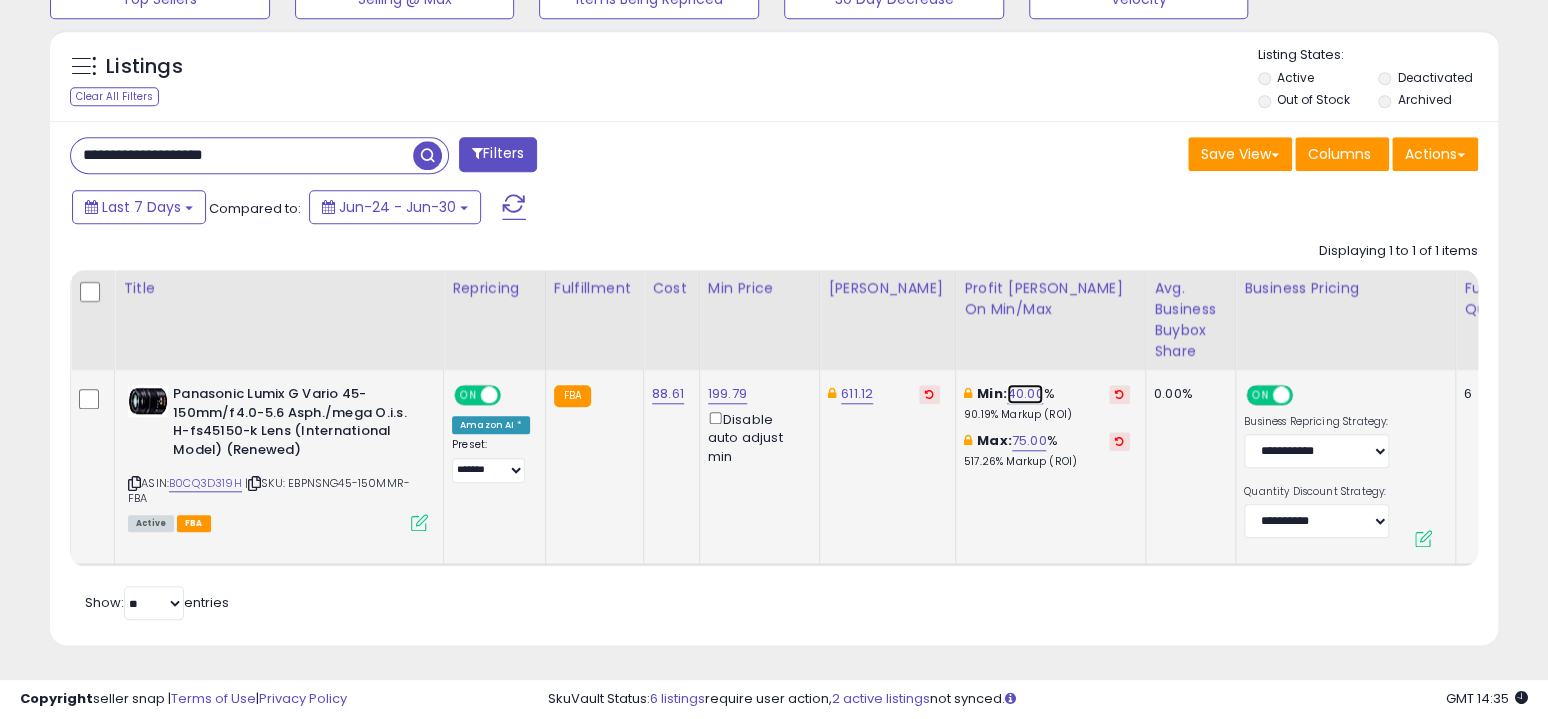 click on "40.00" at bounding box center (1025, 394) 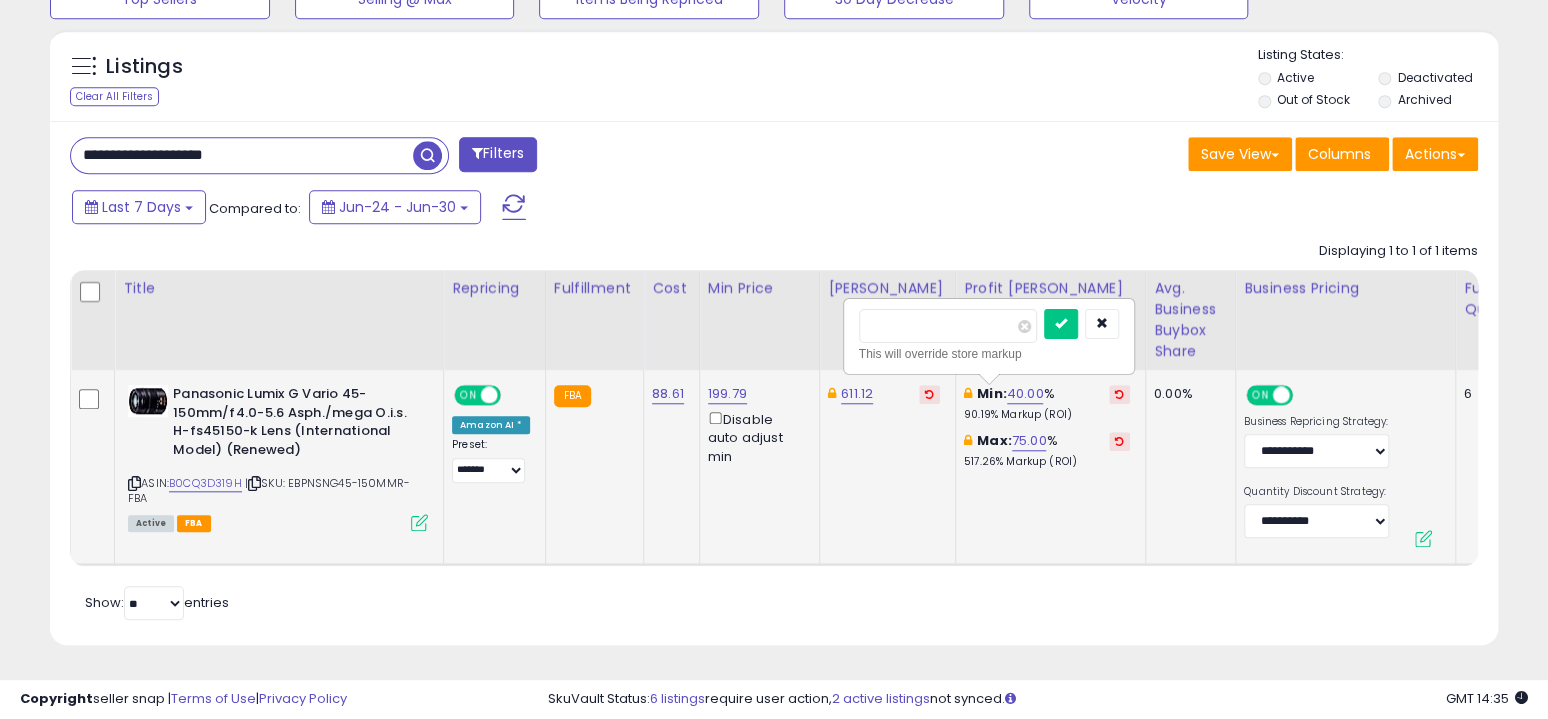 type on "**" 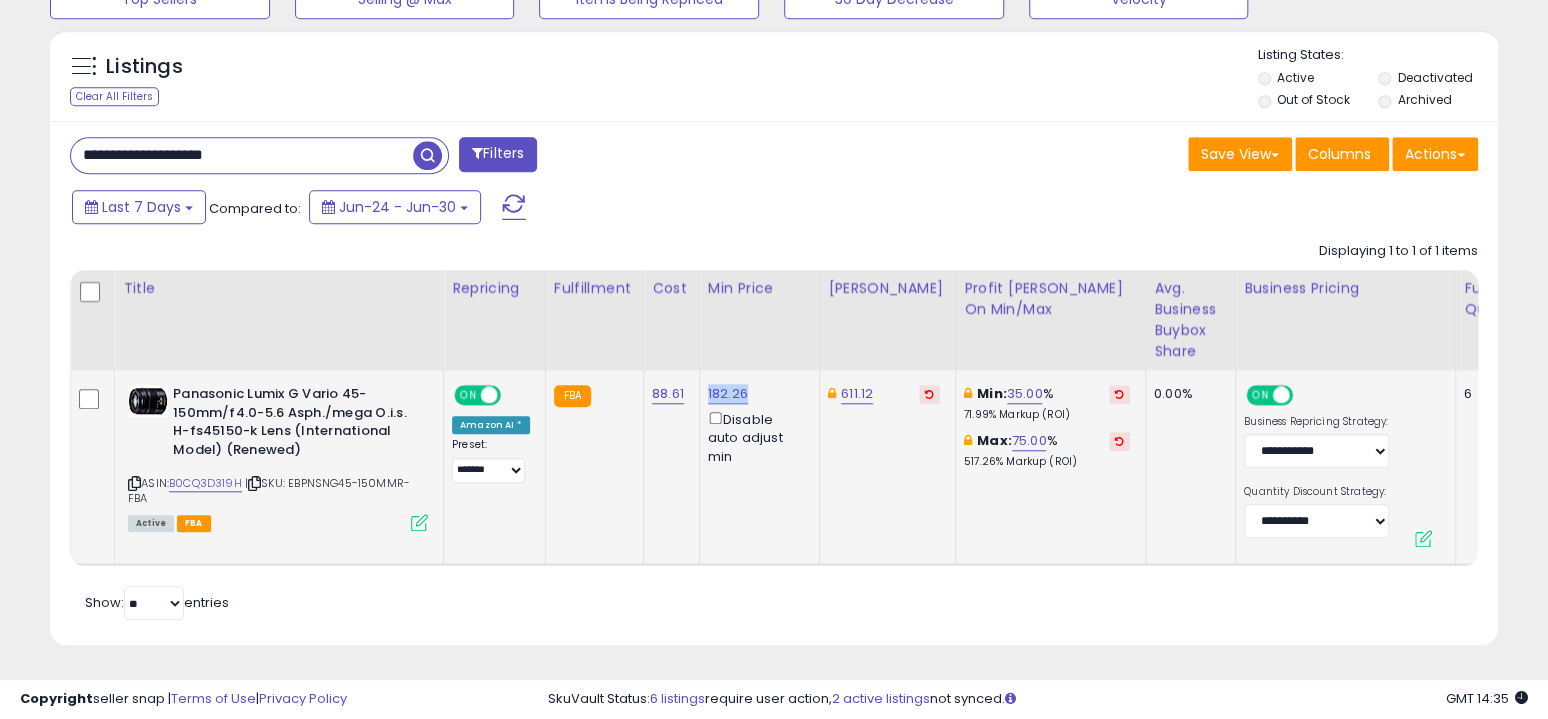 drag, startPoint x: 746, startPoint y: 389, endPoint x: 700, endPoint y: 394, distance: 46.270943 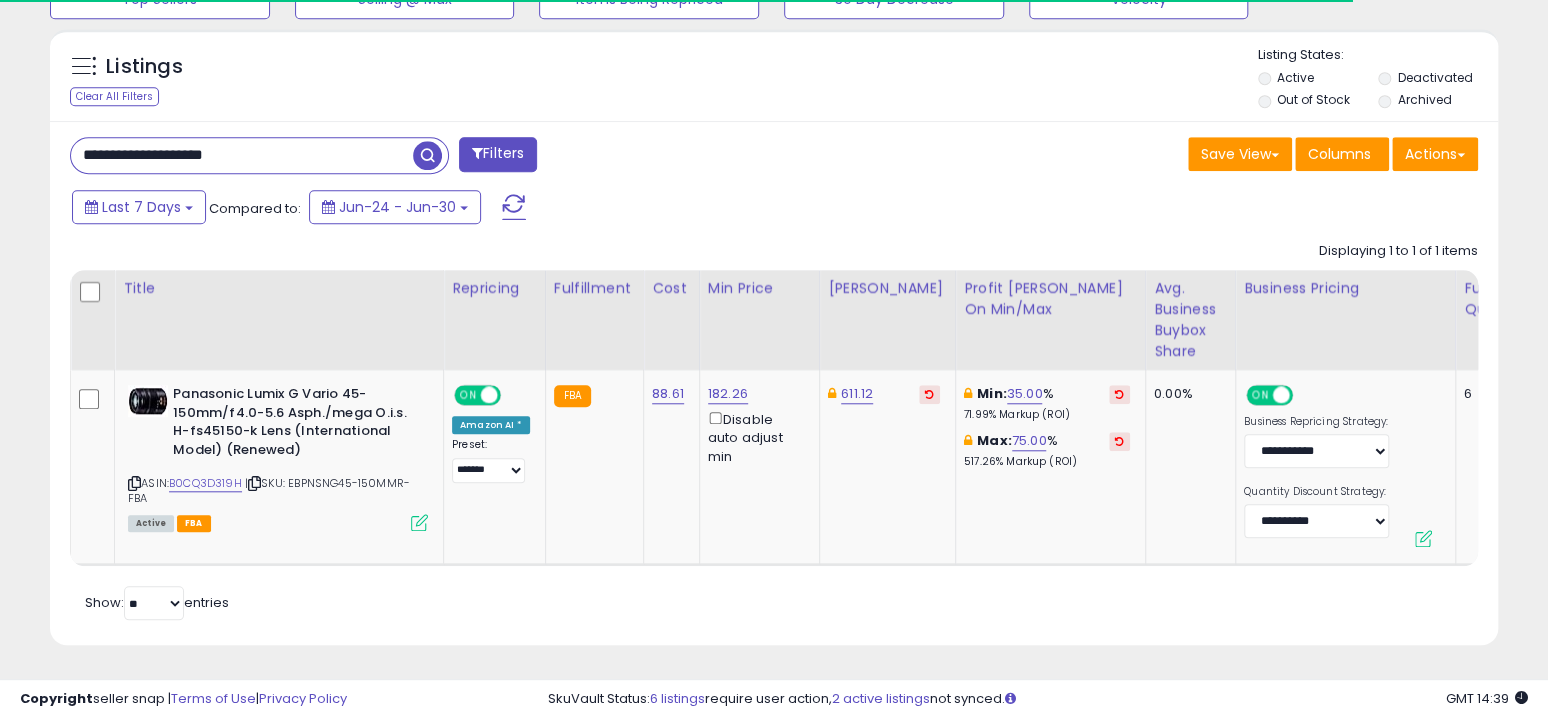 drag, startPoint x: 370, startPoint y: 176, endPoint x: 375, endPoint y: 162, distance: 14.866069 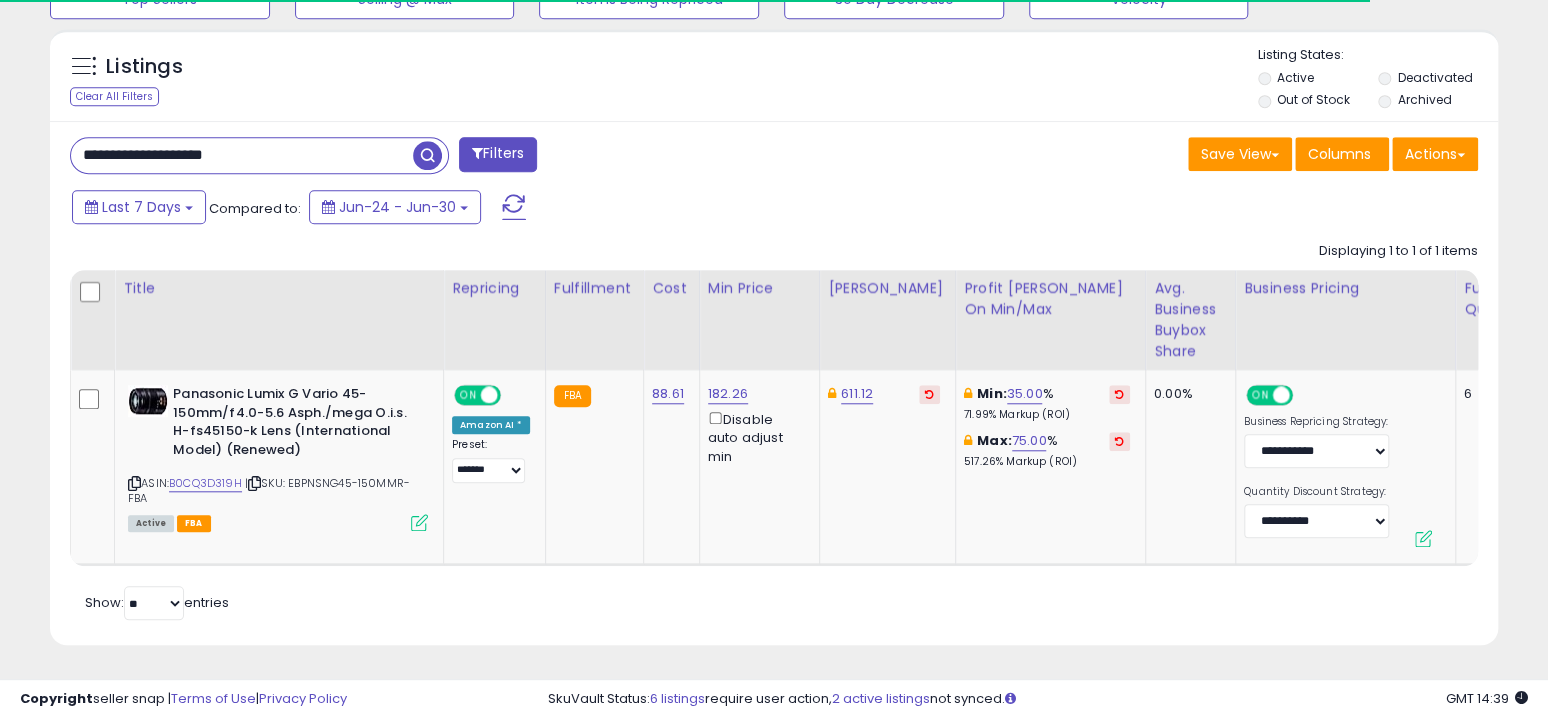 click on "**********" at bounding box center (242, 155) 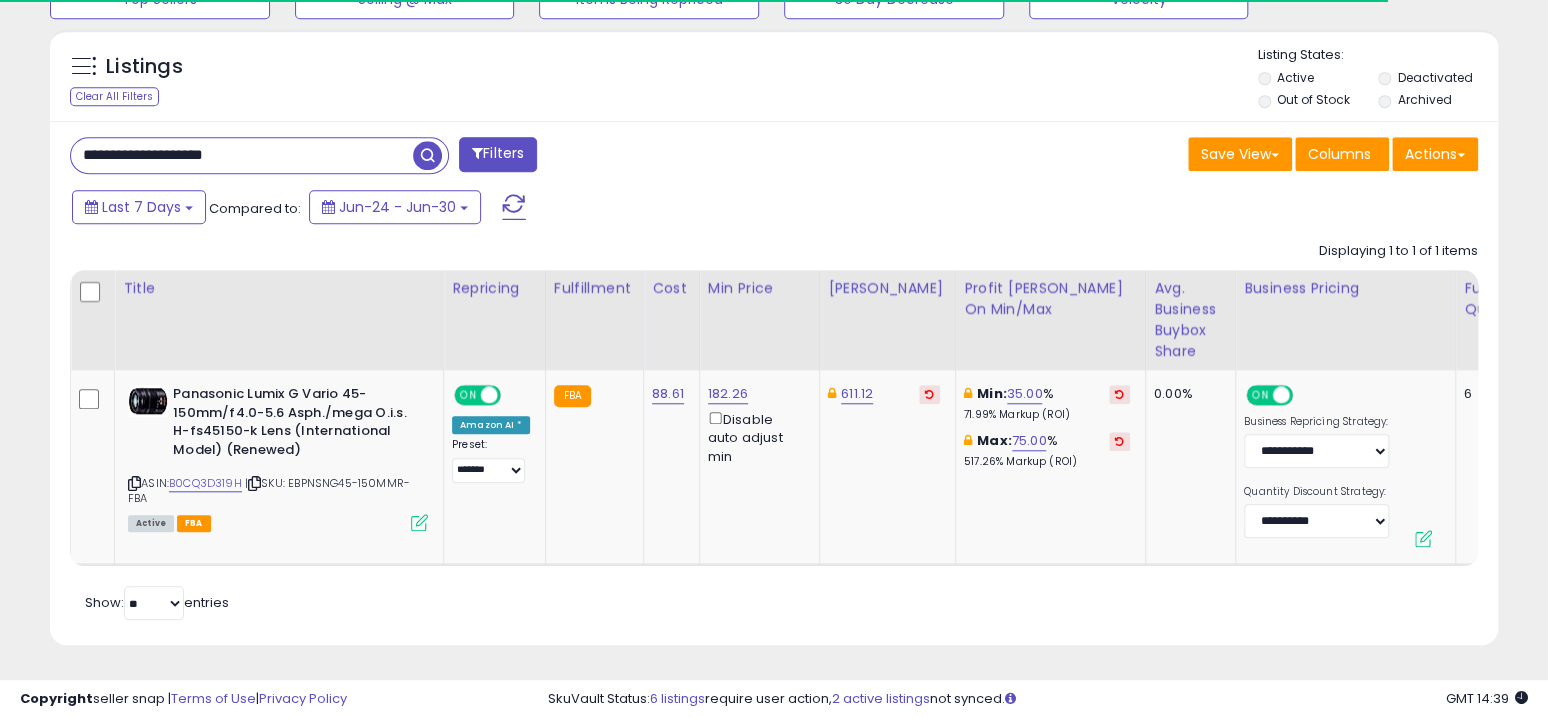 paste 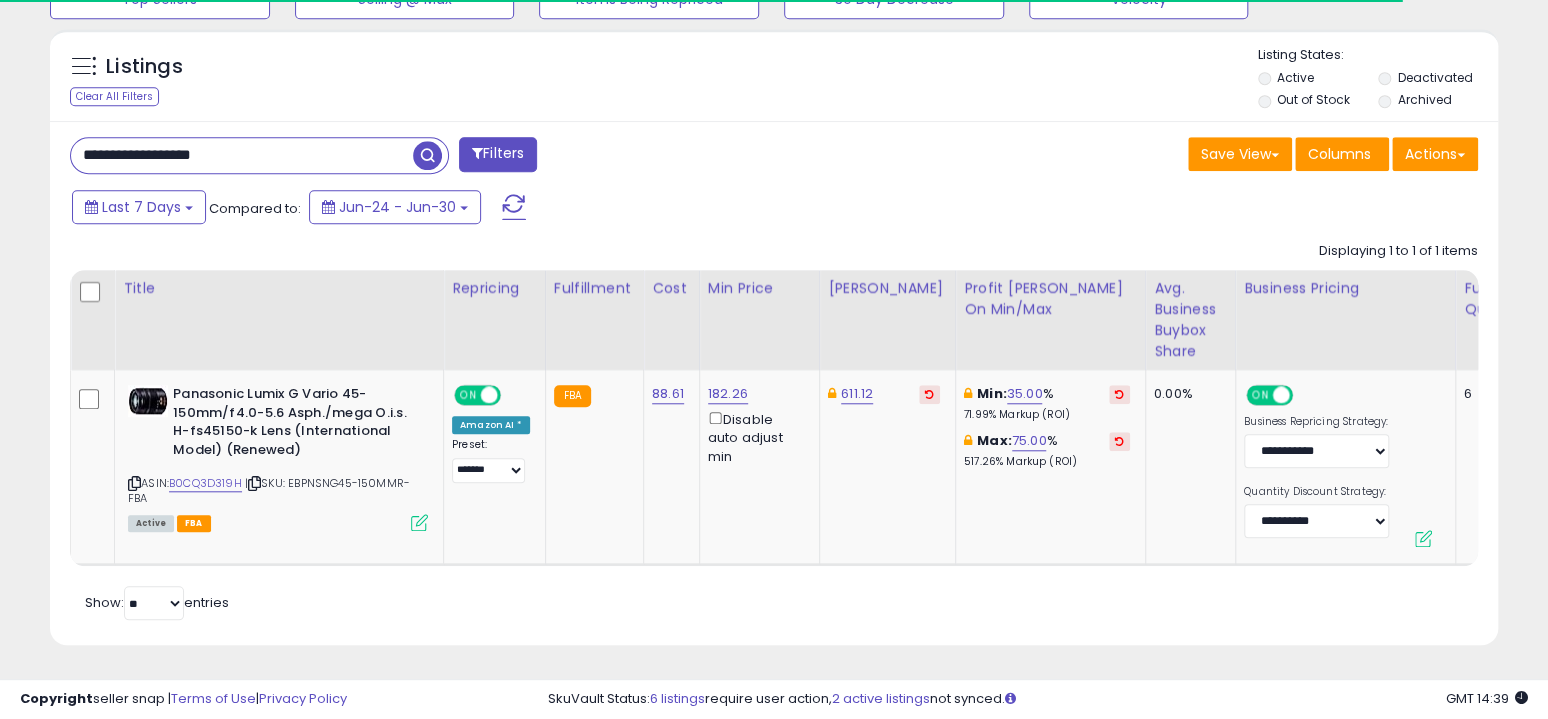 type on "**********" 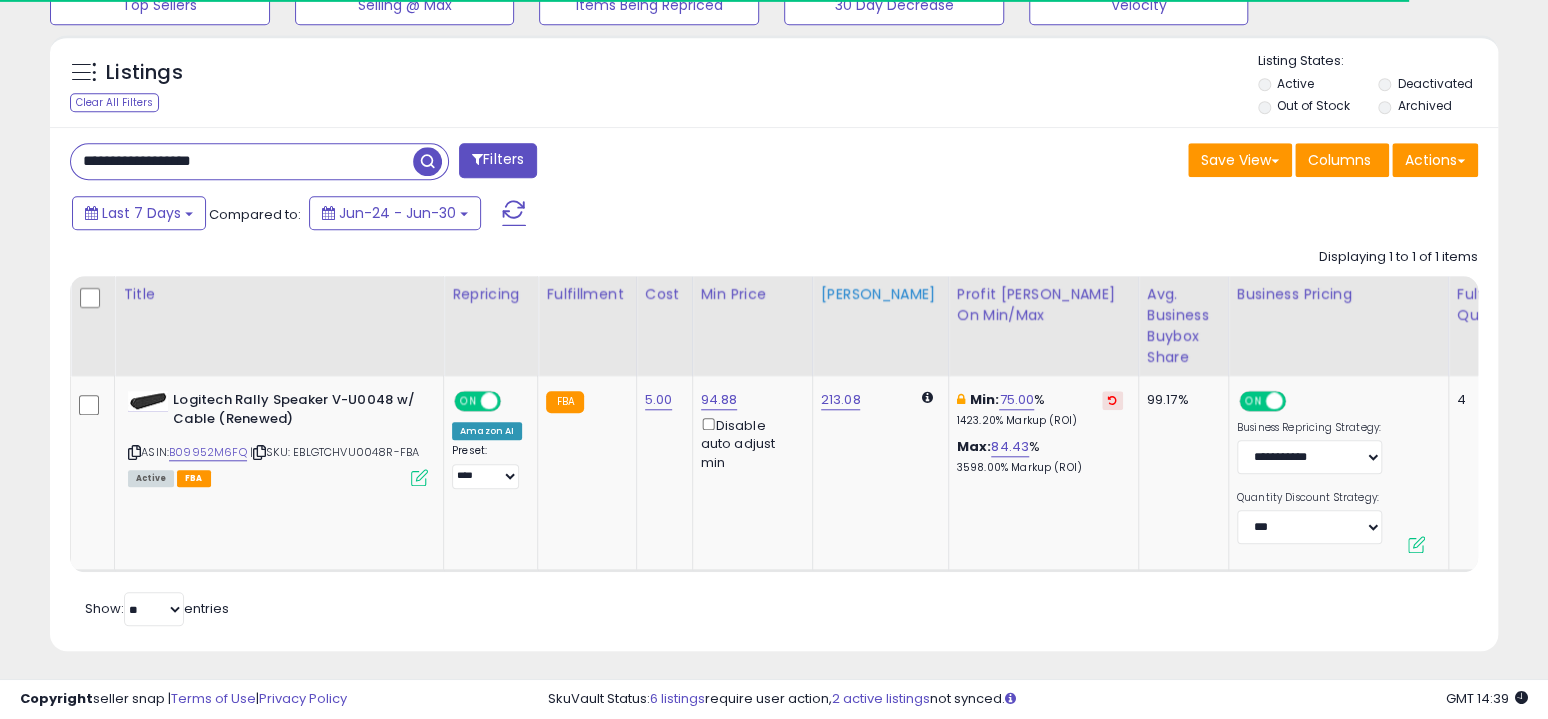 scroll, scrollTop: 702, scrollLeft: 0, axis: vertical 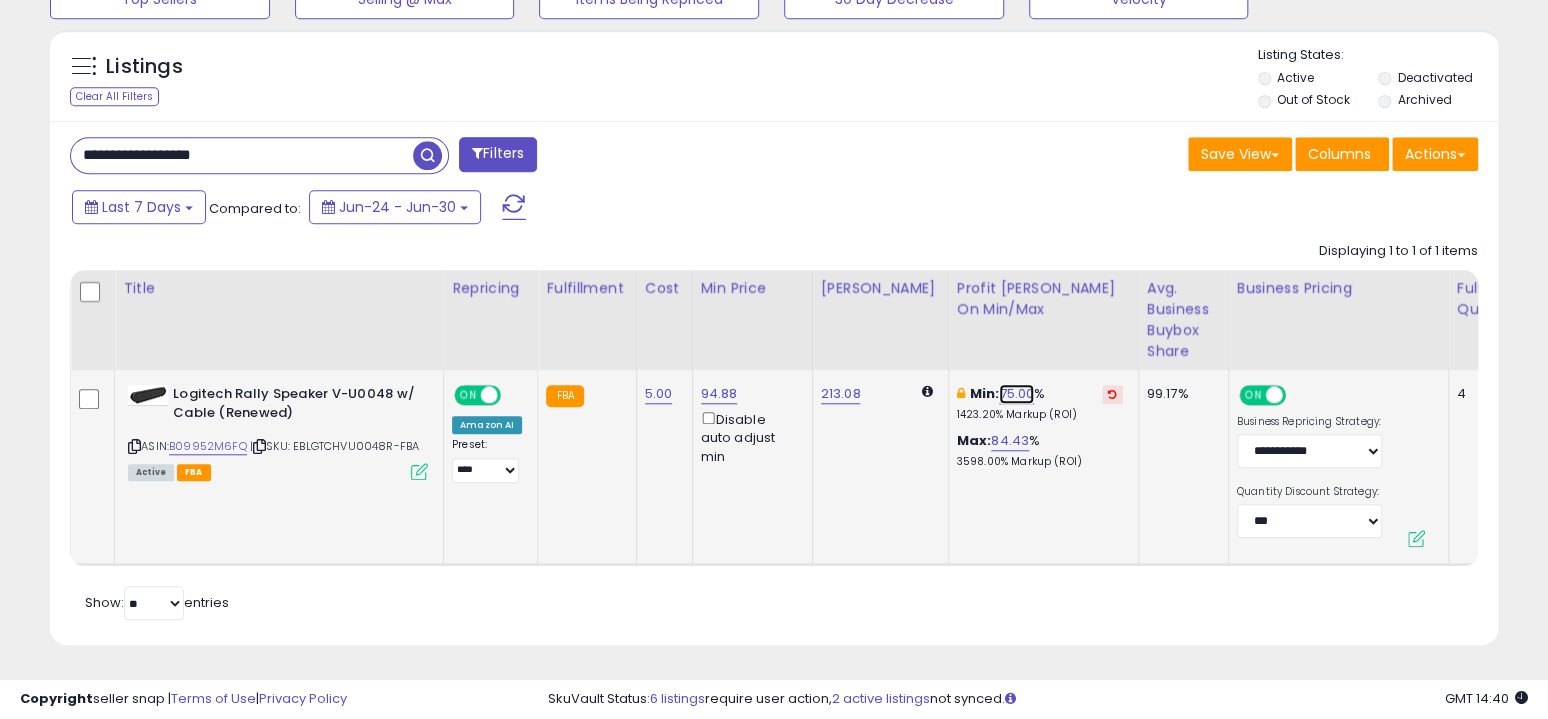 click on "75.00" at bounding box center (1016, 394) 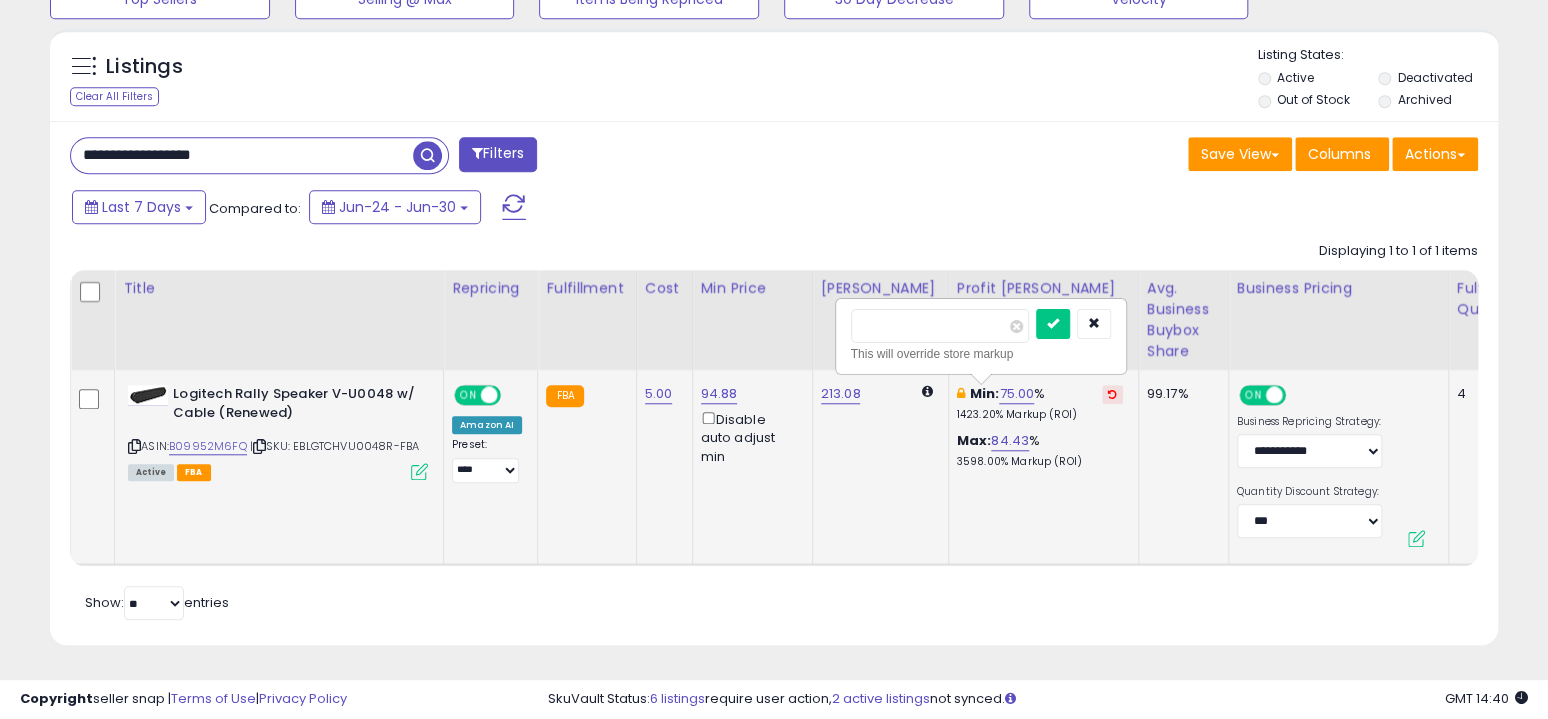 click at bounding box center (1053, 324) 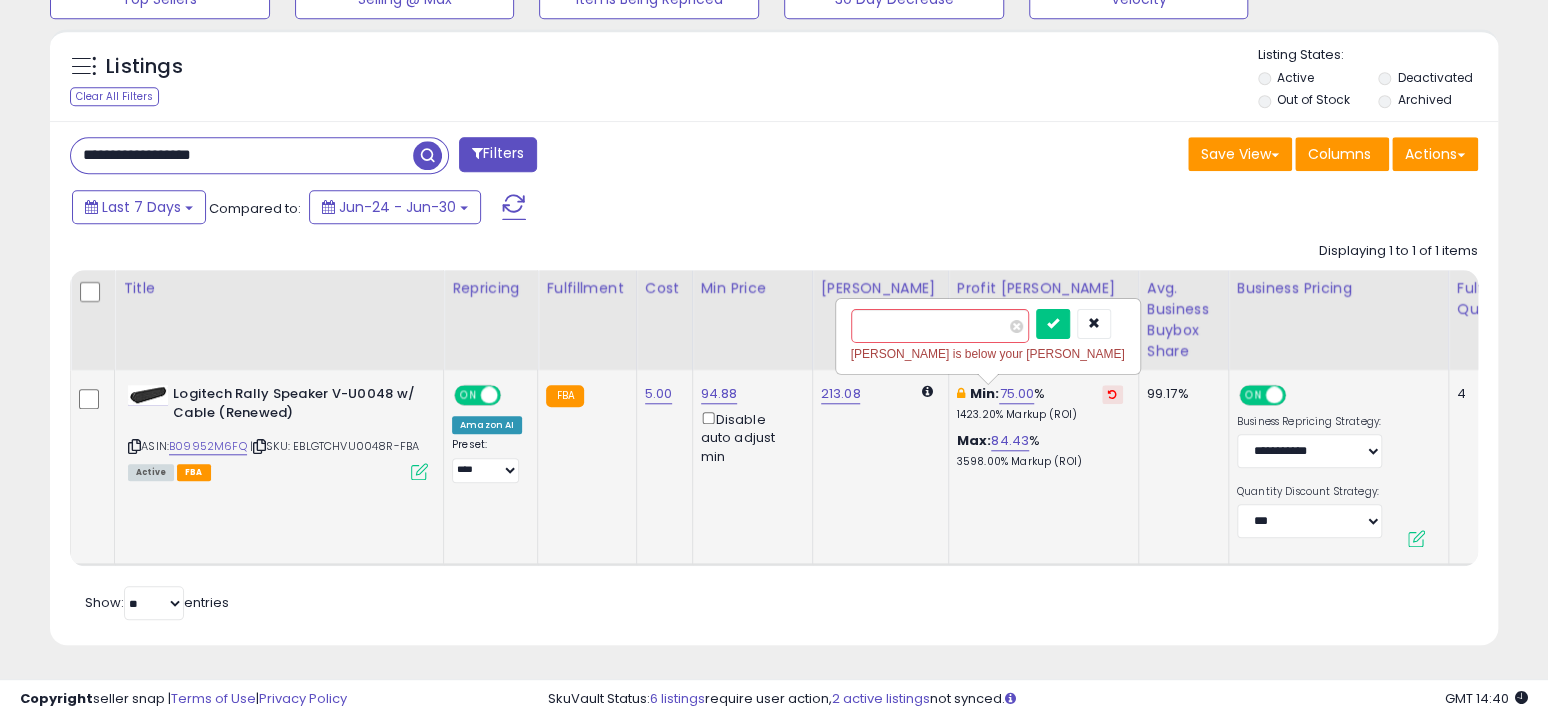 type on "**" 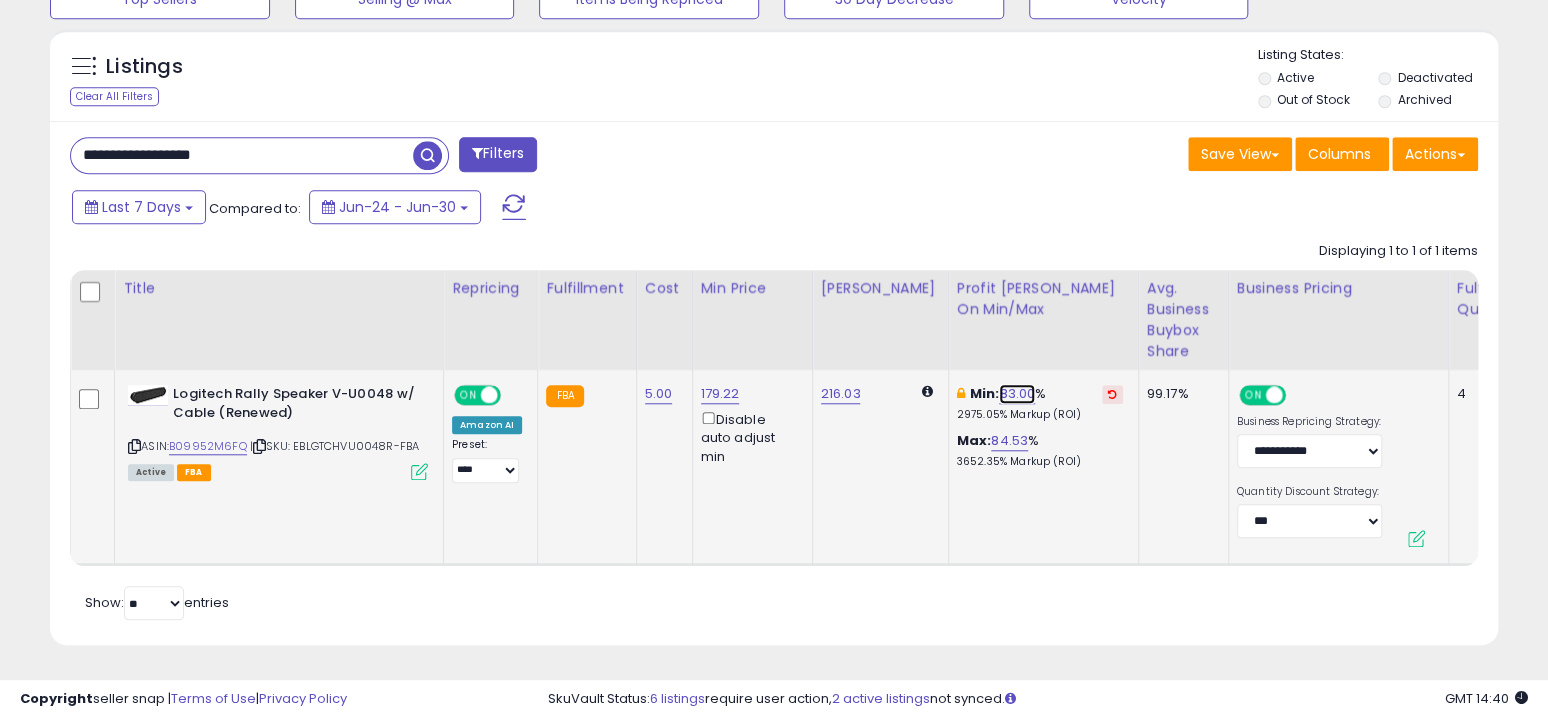 click on "83.00" at bounding box center [1017, 394] 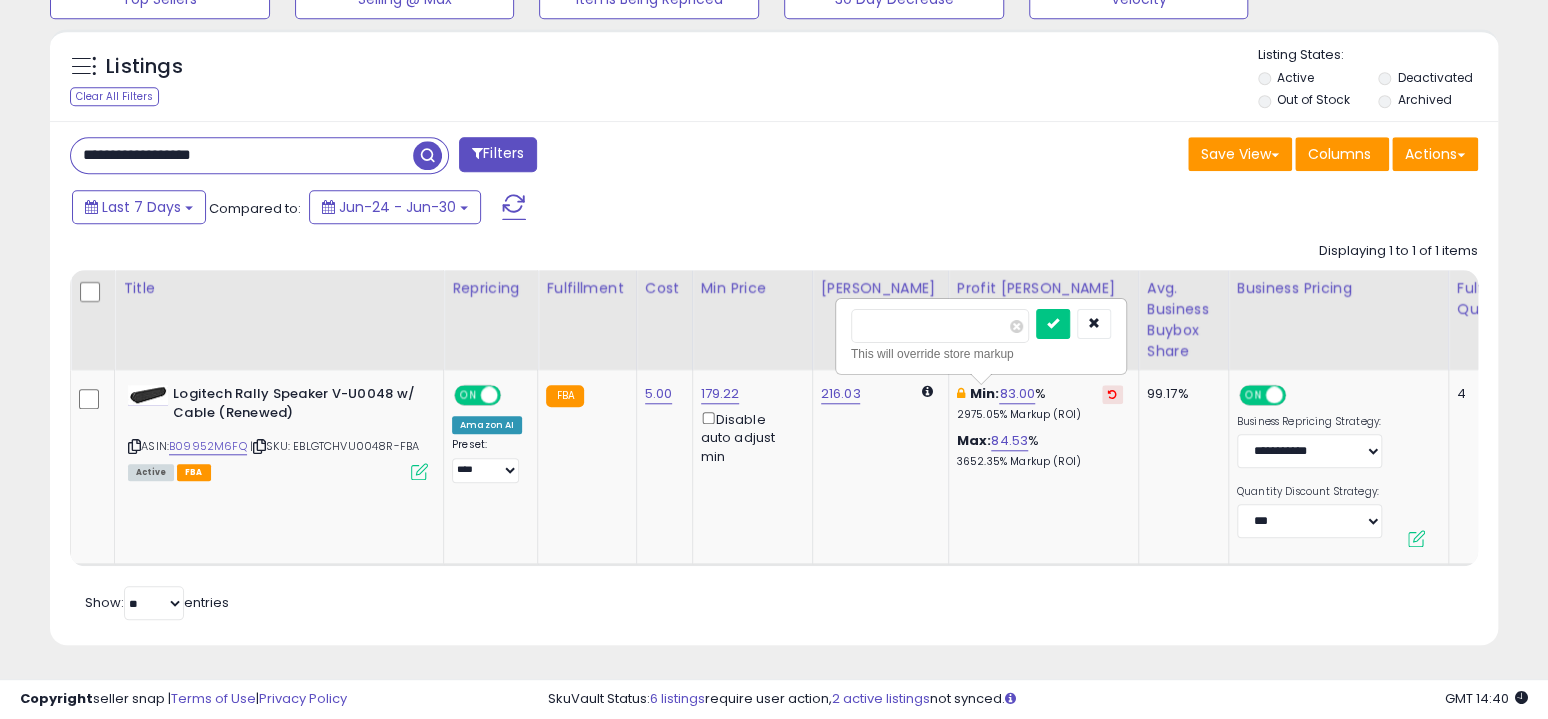 scroll, scrollTop: 0, scrollLeft: 750, axis: horizontal 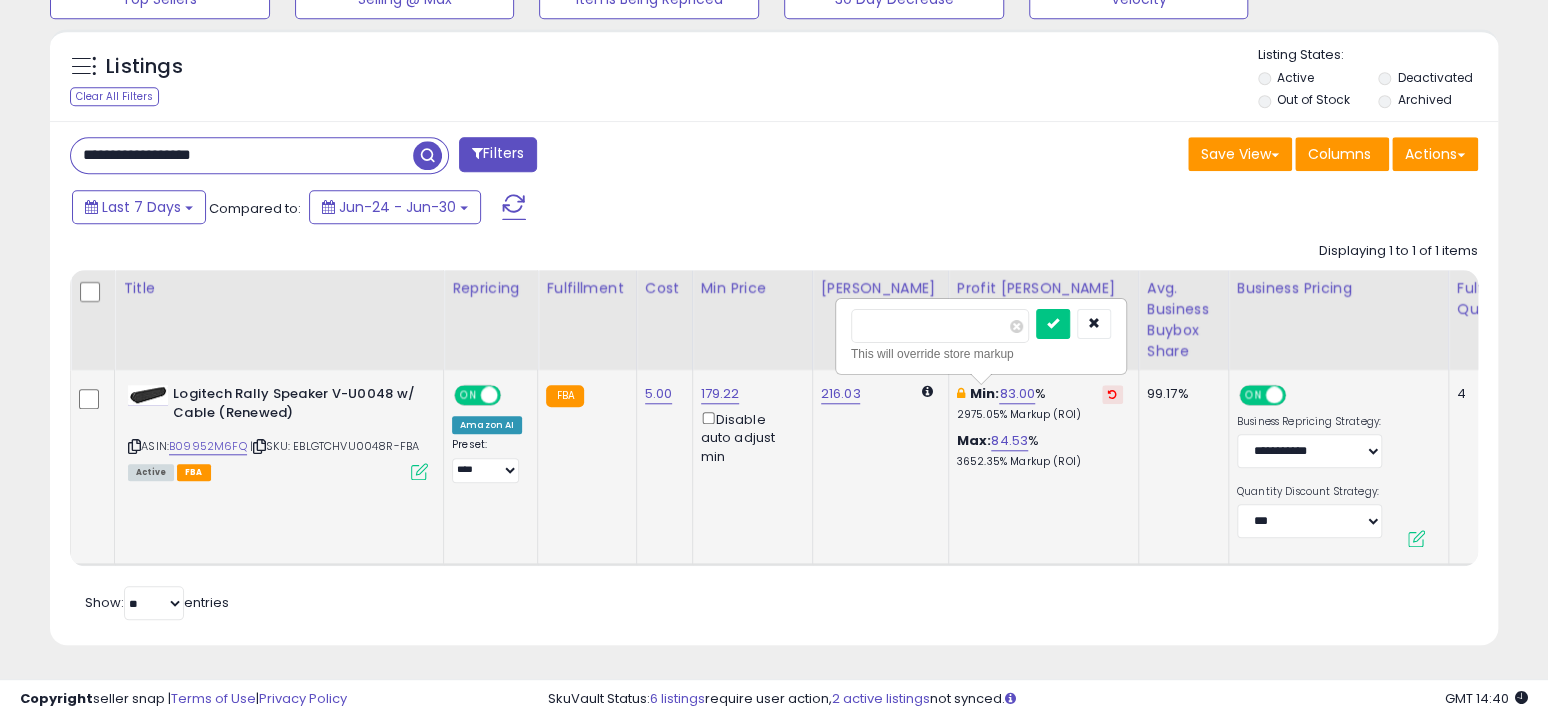 click on "5.00" 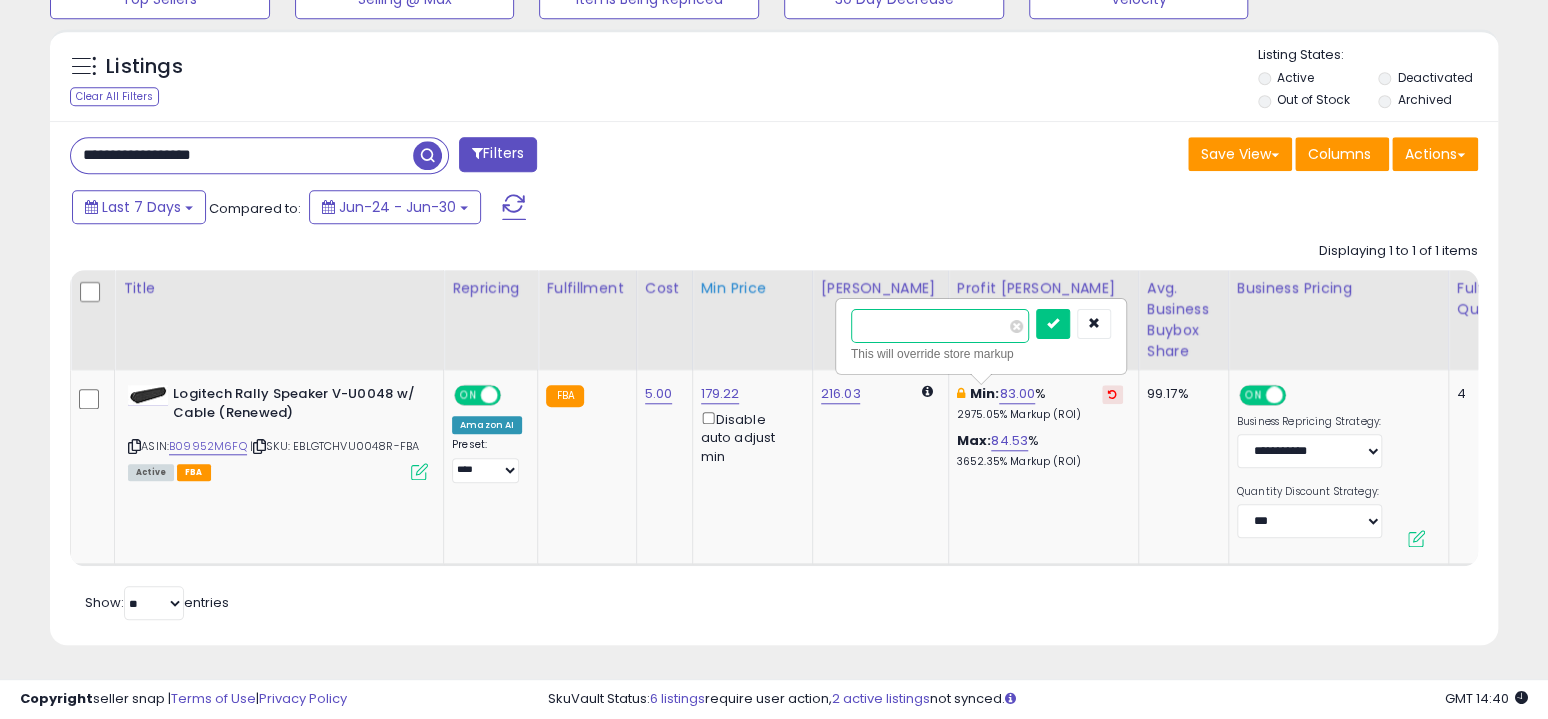 drag, startPoint x: 837, startPoint y: 314, endPoint x: 708, endPoint y: 312, distance: 129.0155 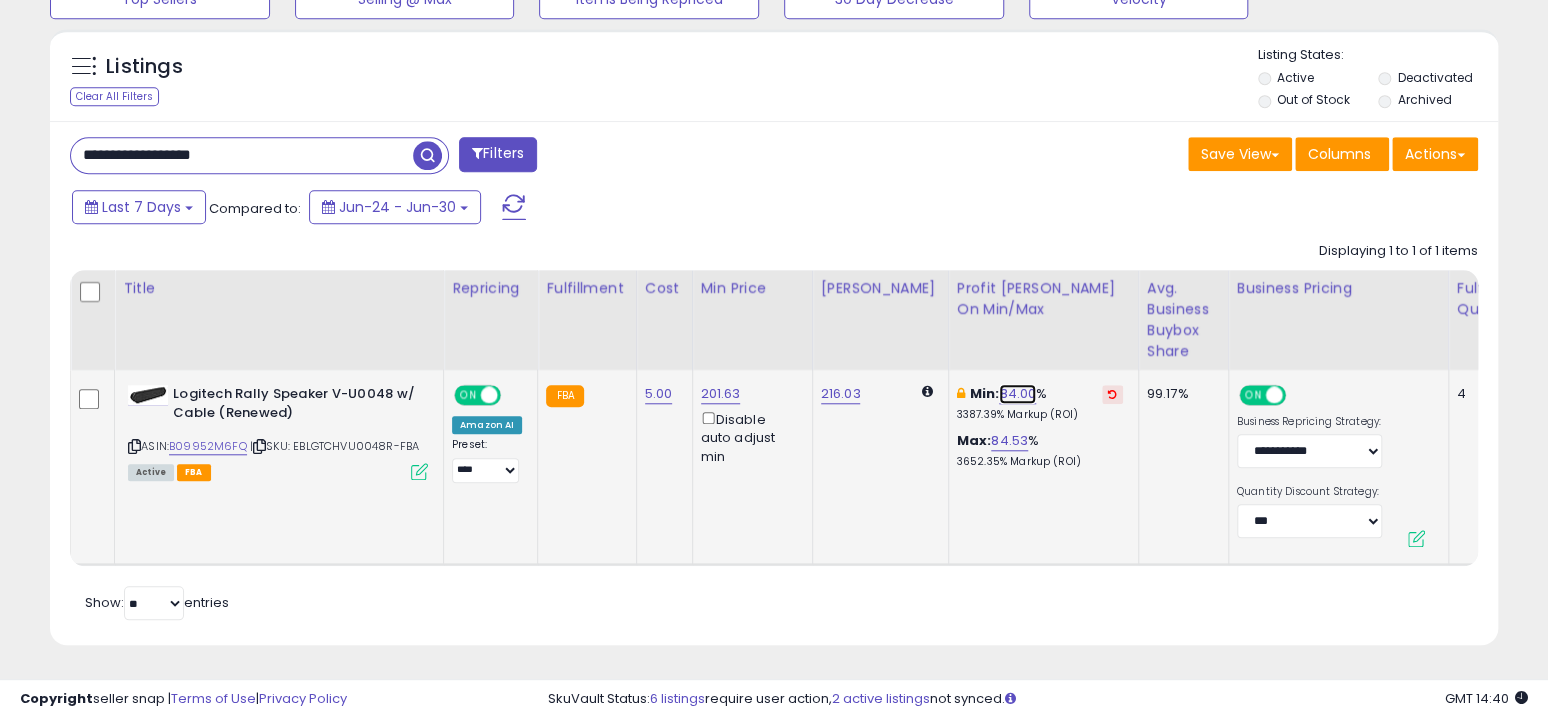 click on "84.00" at bounding box center [1017, 394] 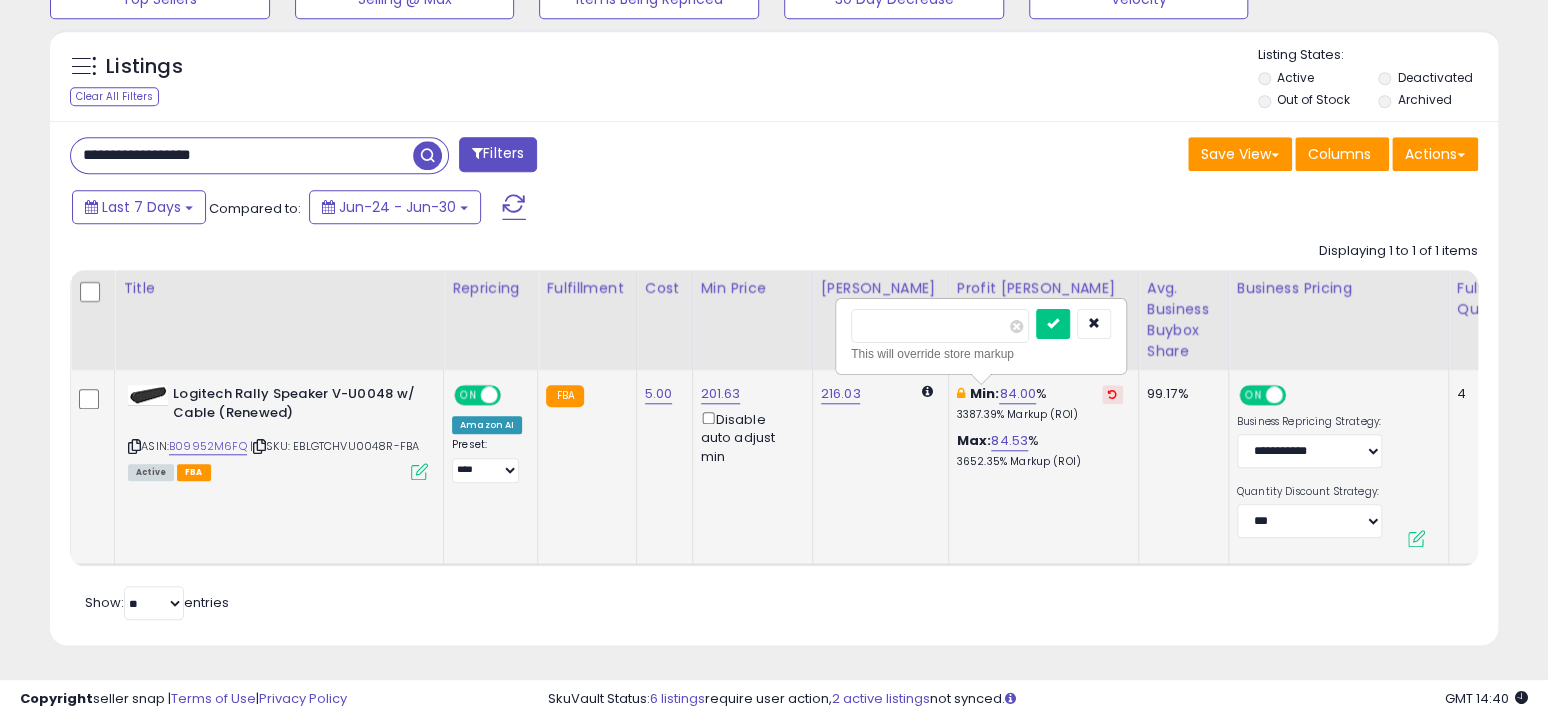 type on "**" 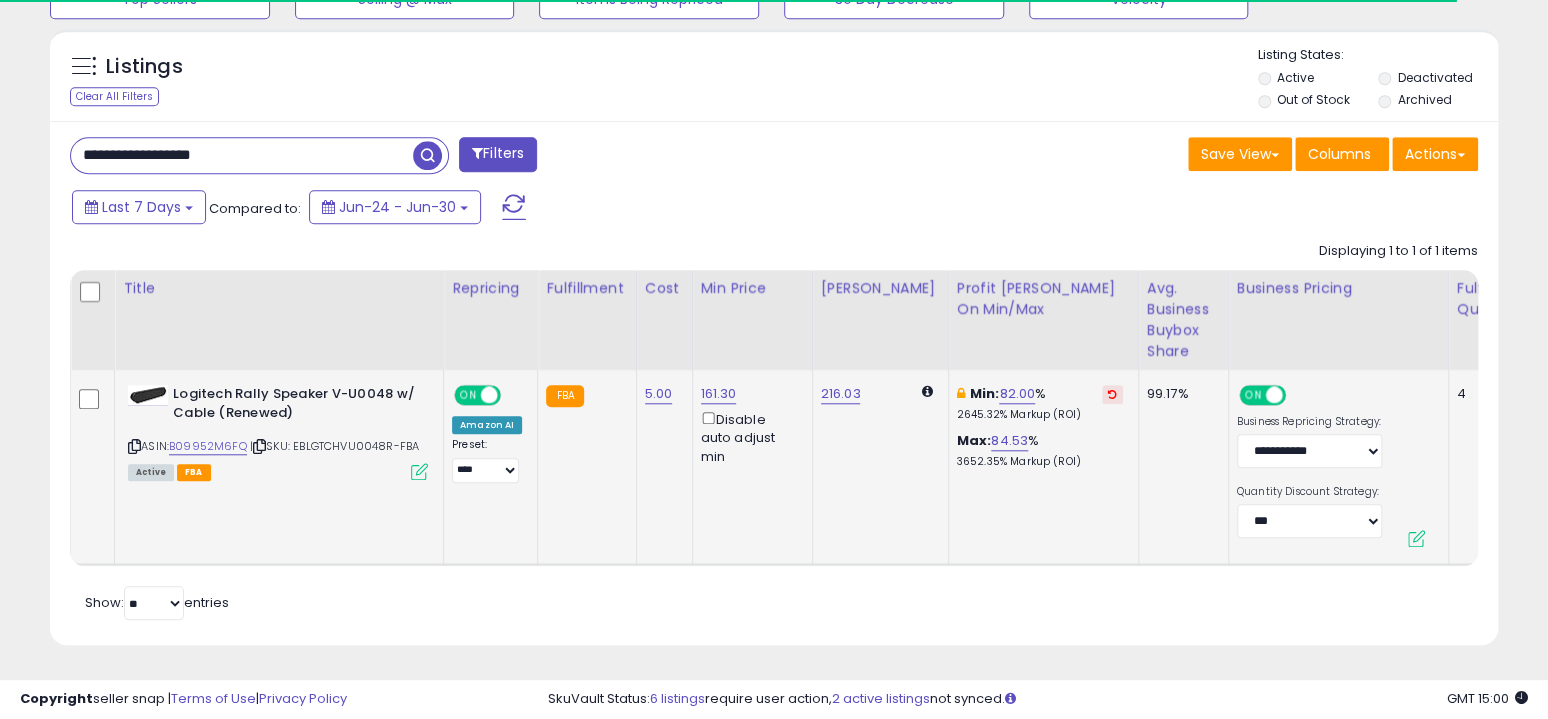 click at bounding box center [427, 155] 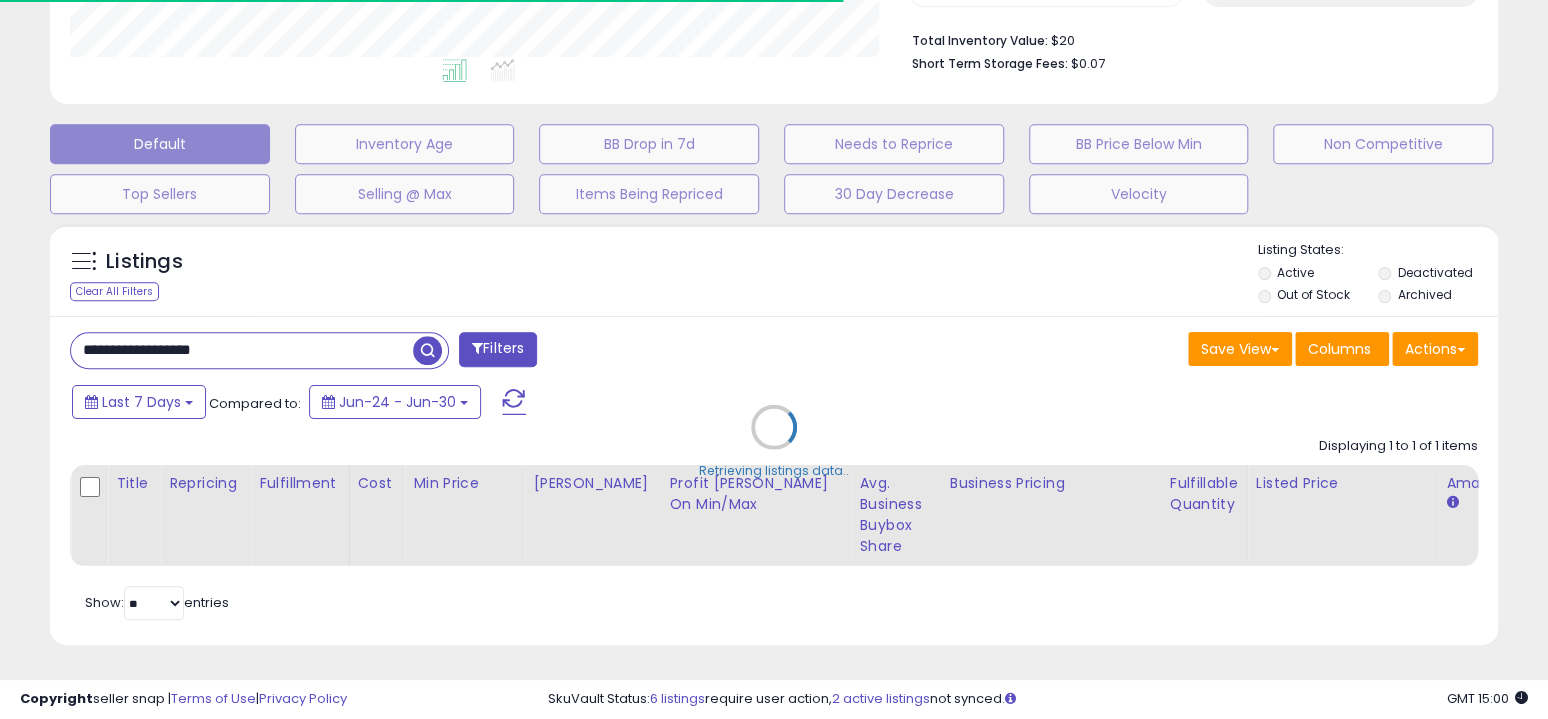 click on "Retrieving listings data.." at bounding box center (774, 442) 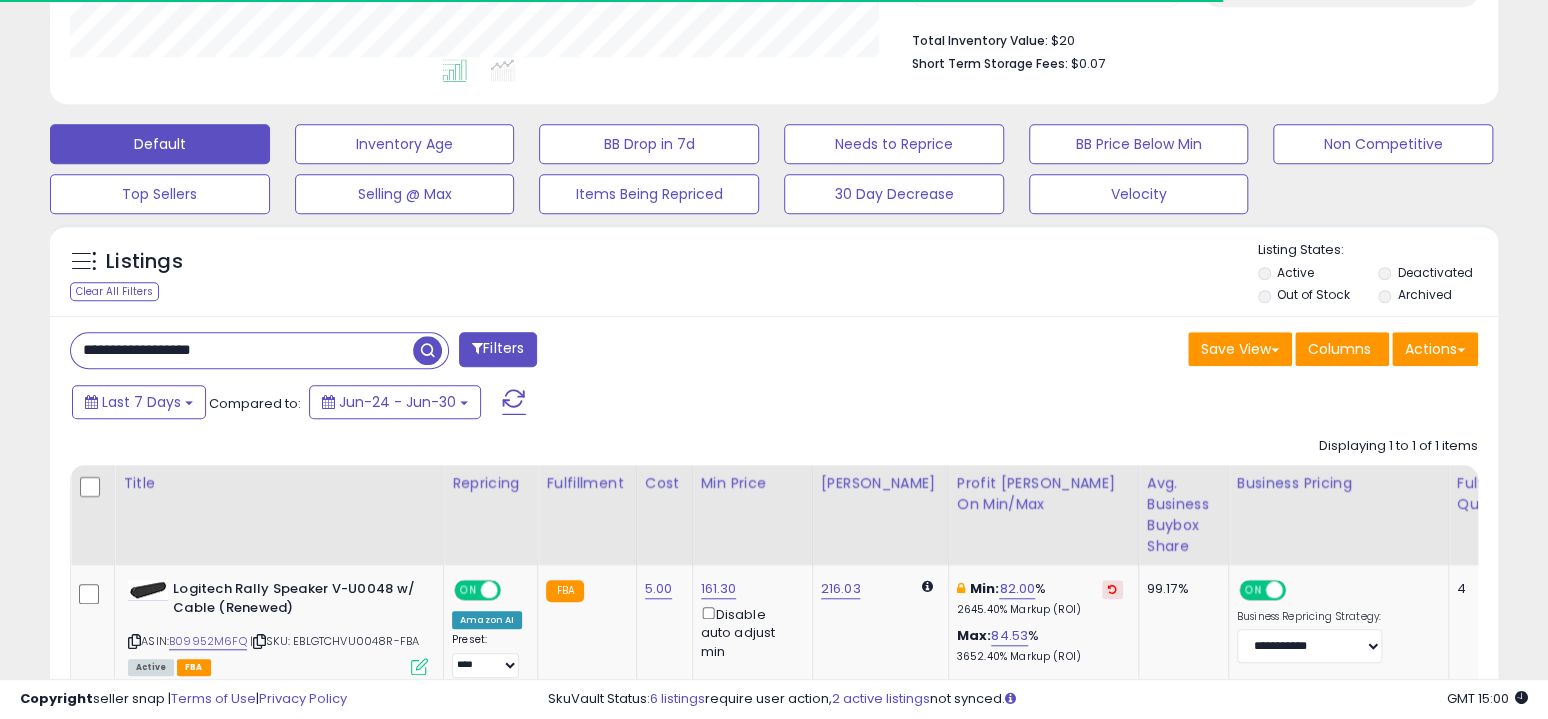 click on "**********" at bounding box center [242, 350] 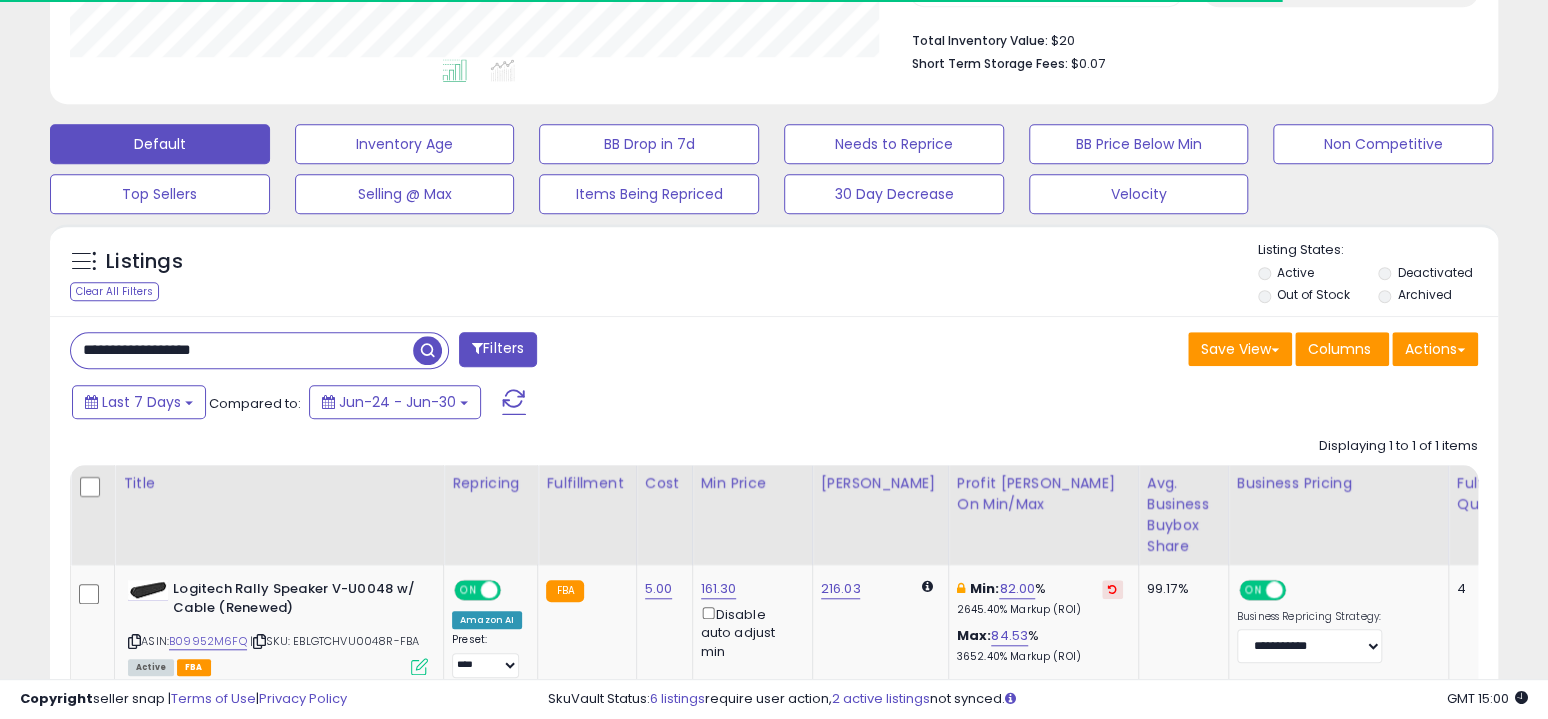 paste on "*****" 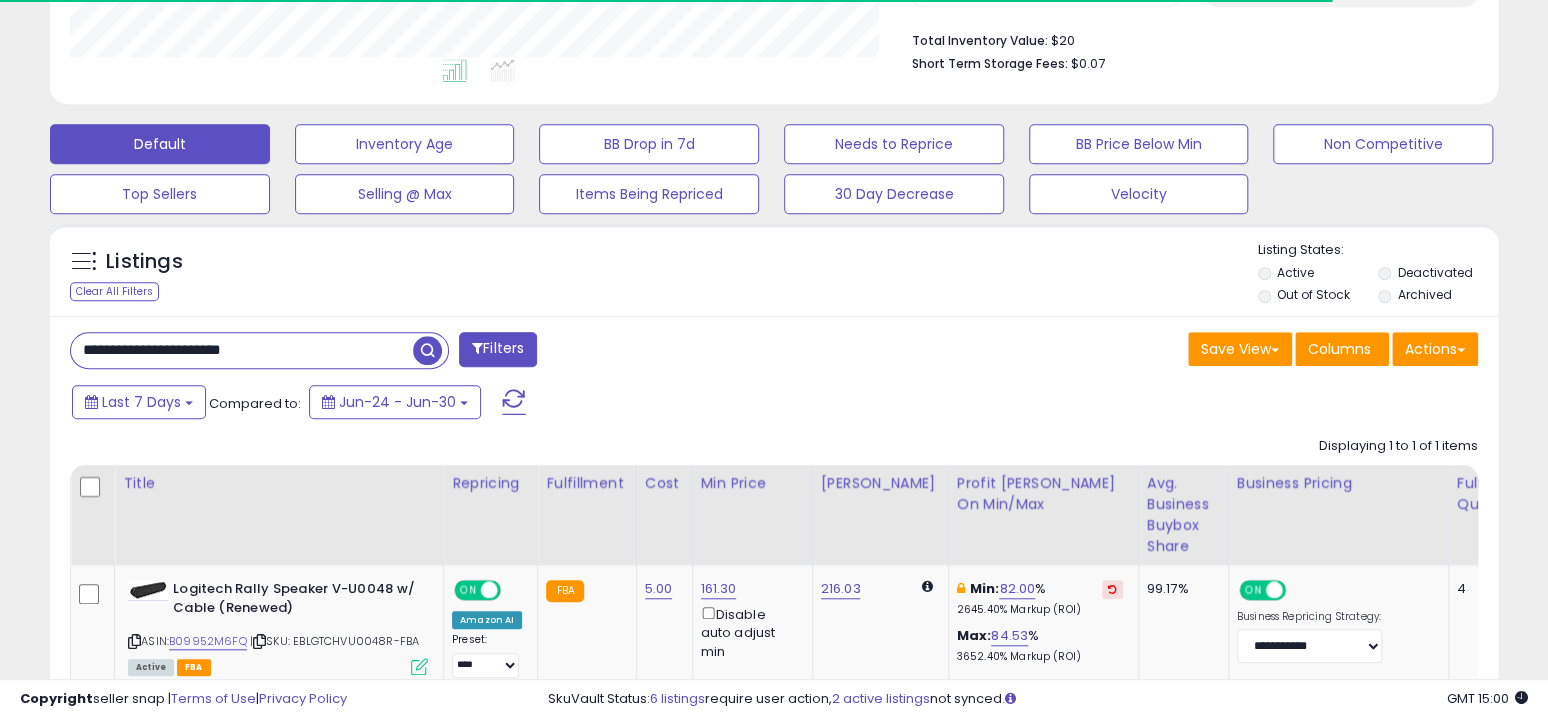scroll, scrollTop: 999591, scrollLeft: 999161, axis: both 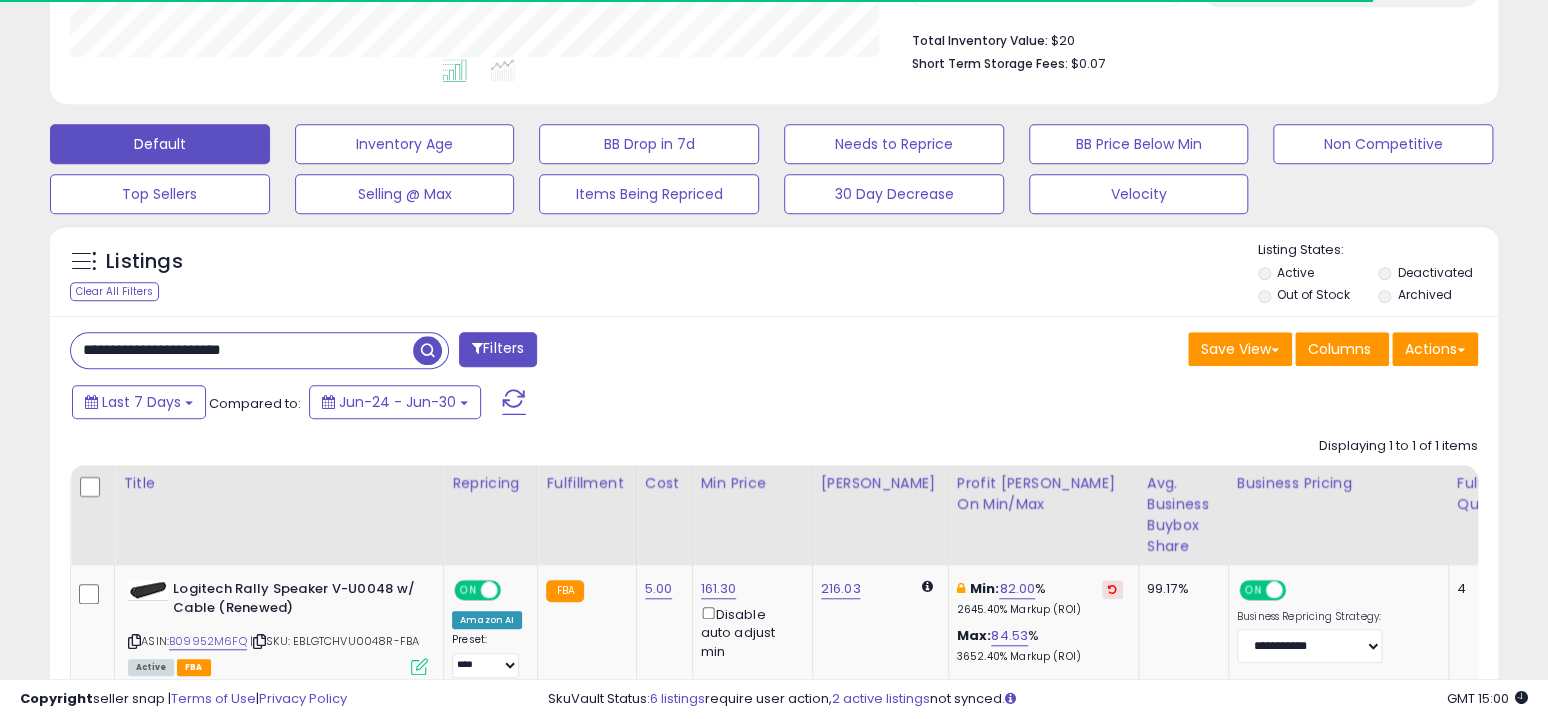 type on "**********" 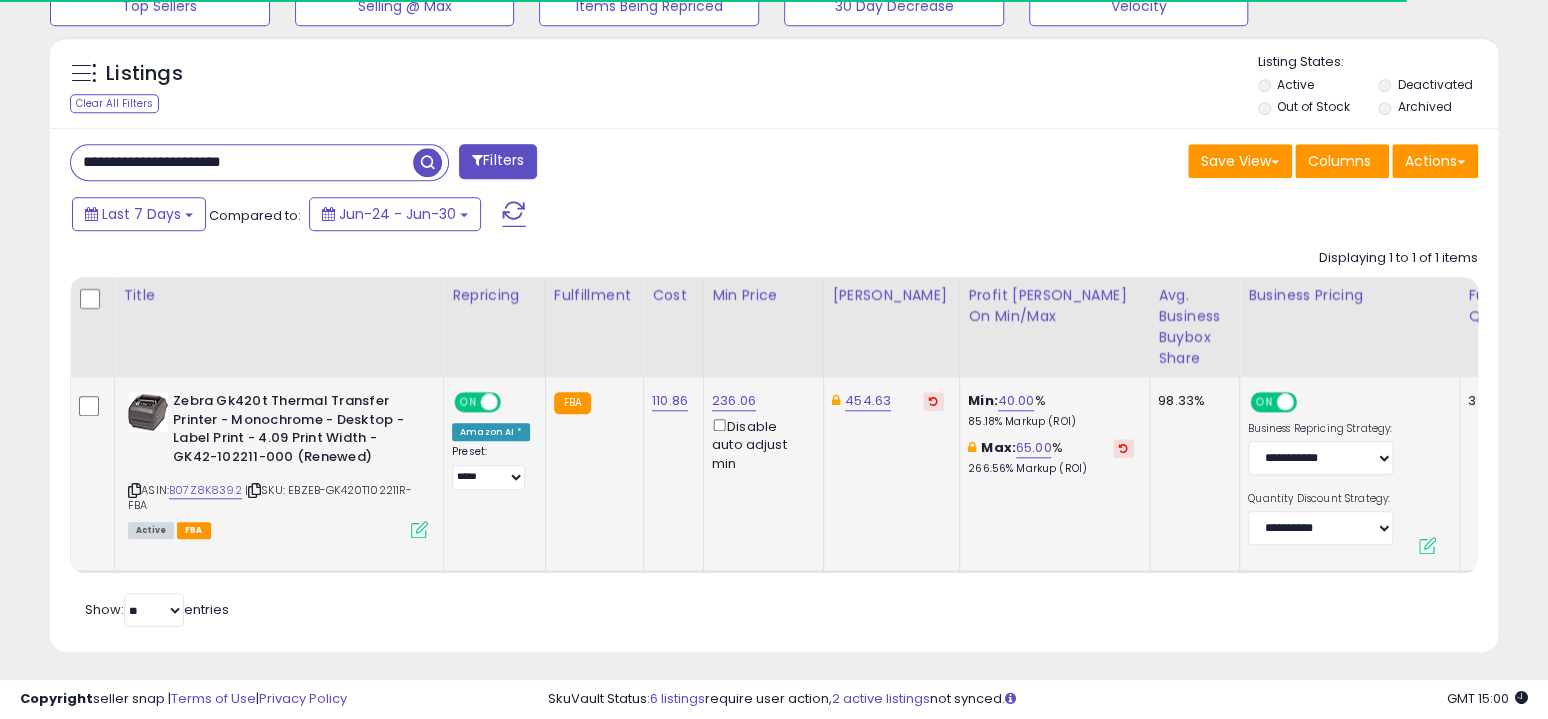 scroll, scrollTop: 702, scrollLeft: 0, axis: vertical 